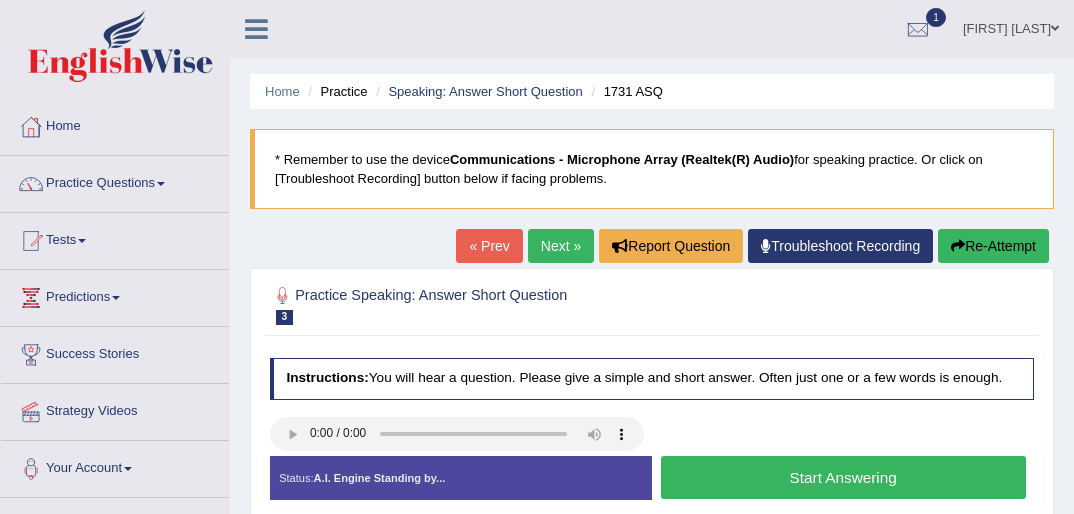 scroll, scrollTop: 0, scrollLeft: 0, axis: both 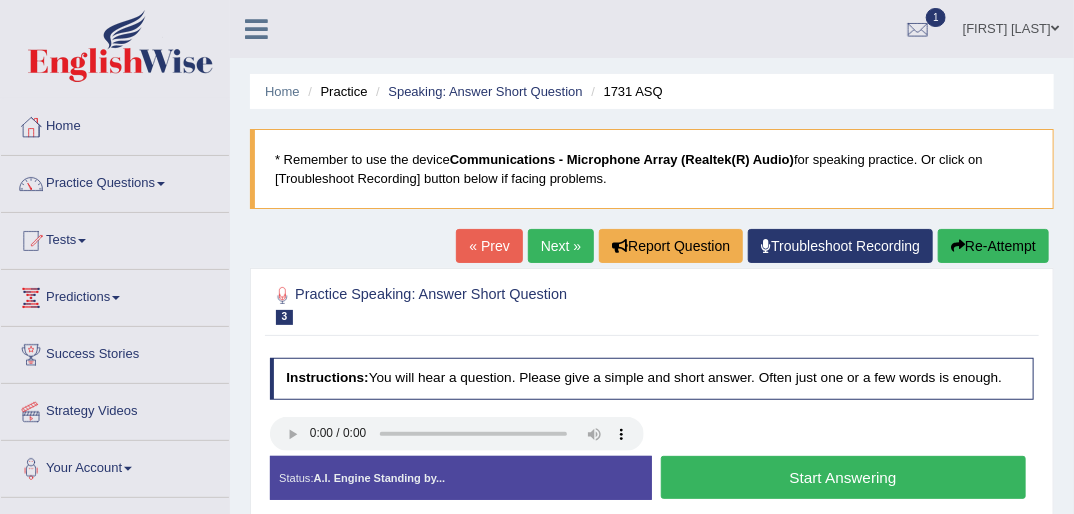 click on "Start Answering" at bounding box center (843, 477) 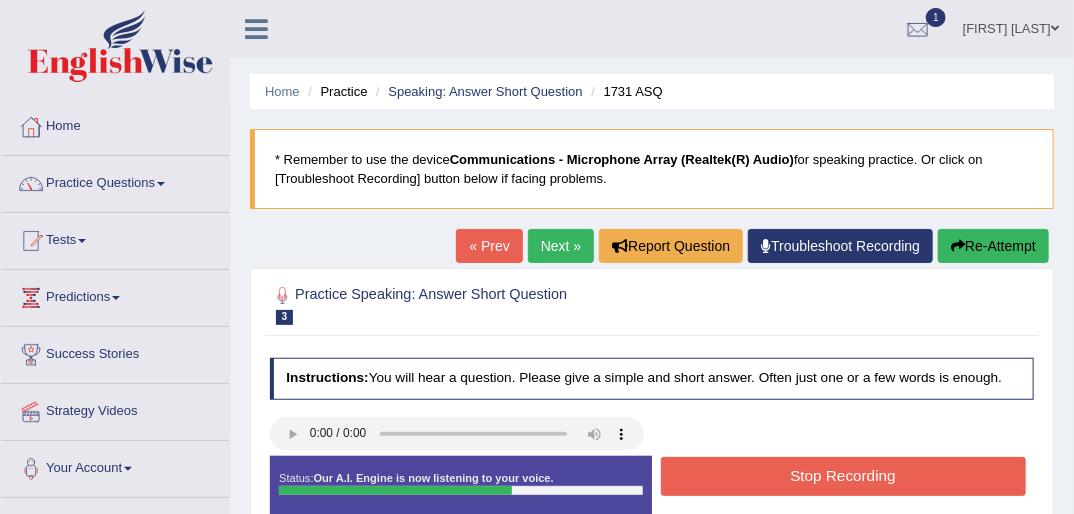 click on "Stop Recording" at bounding box center (843, 476) 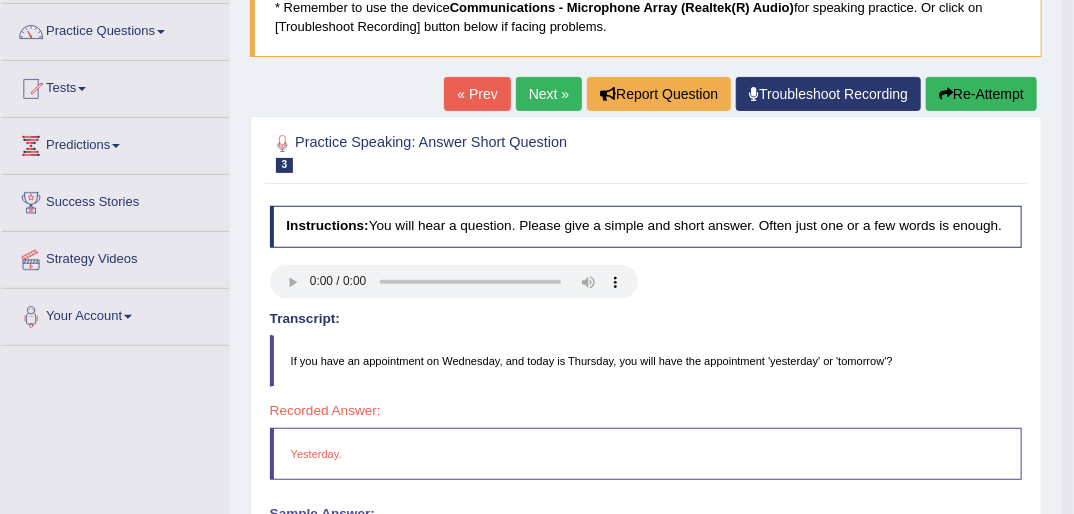 scroll, scrollTop: 160, scrollLeft: 0, axis: vertical 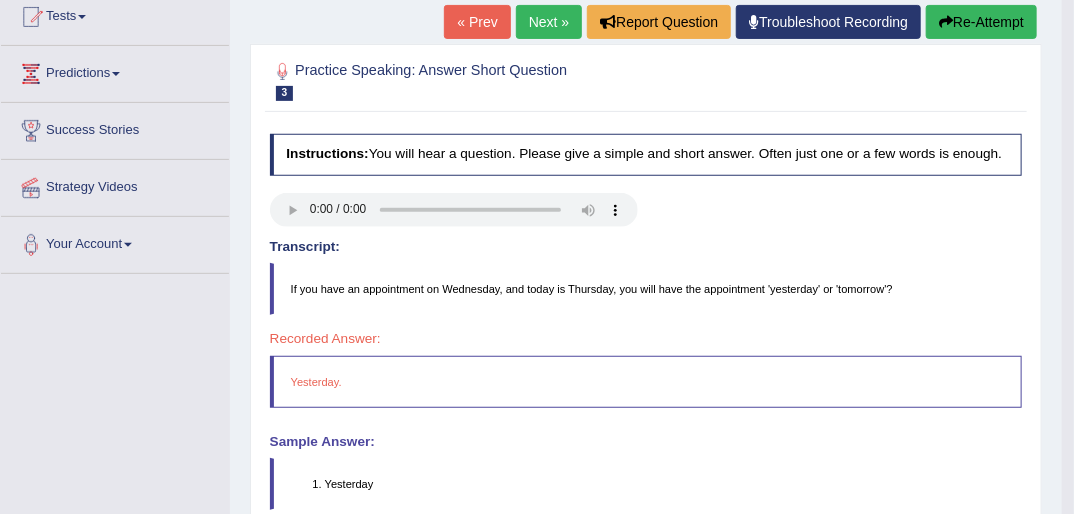 click on "« Prev" at bounding box center (477, 22) 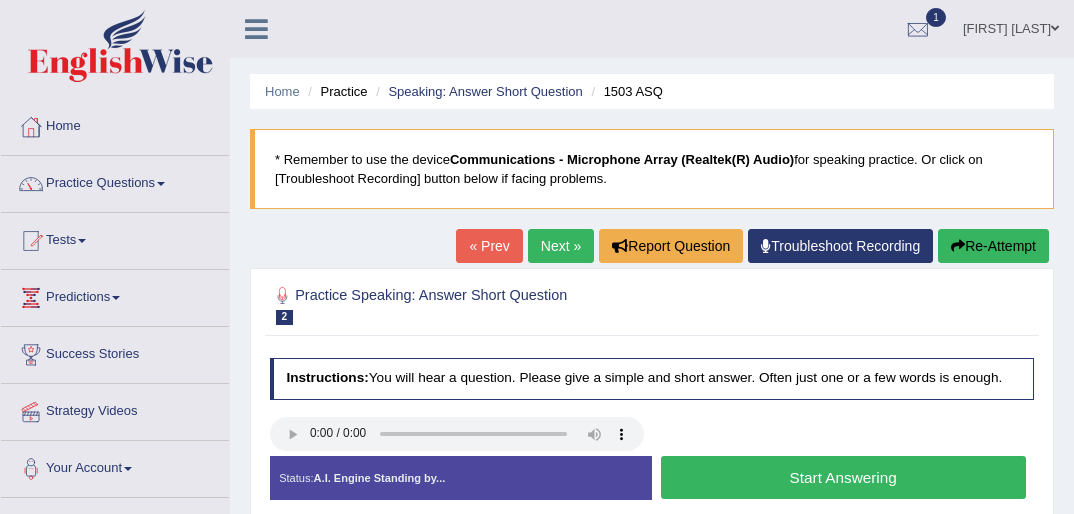 scroll, scrollTop: 0, scrollLeft: 0, axis: both 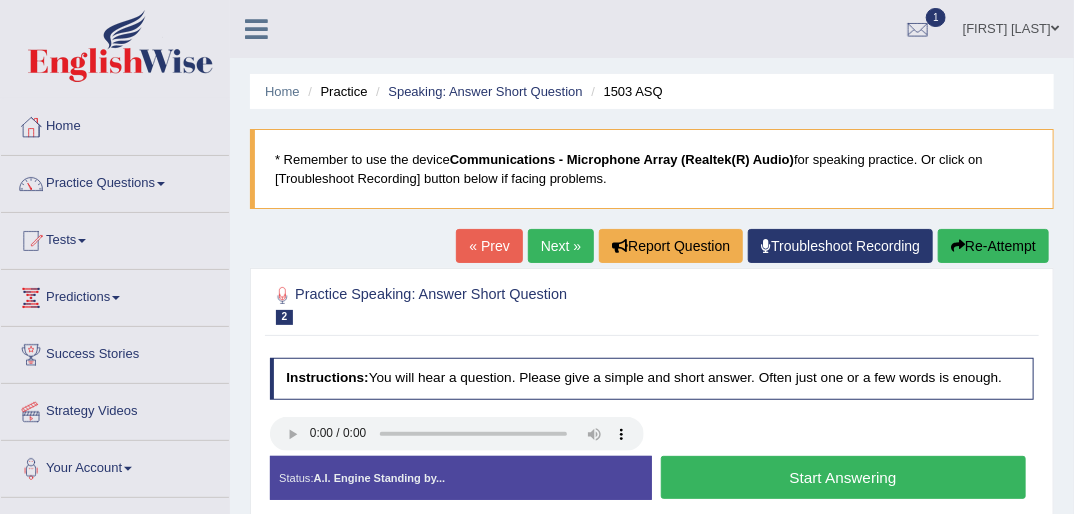 click on "Start Answering" at bounding box center (843, 477) 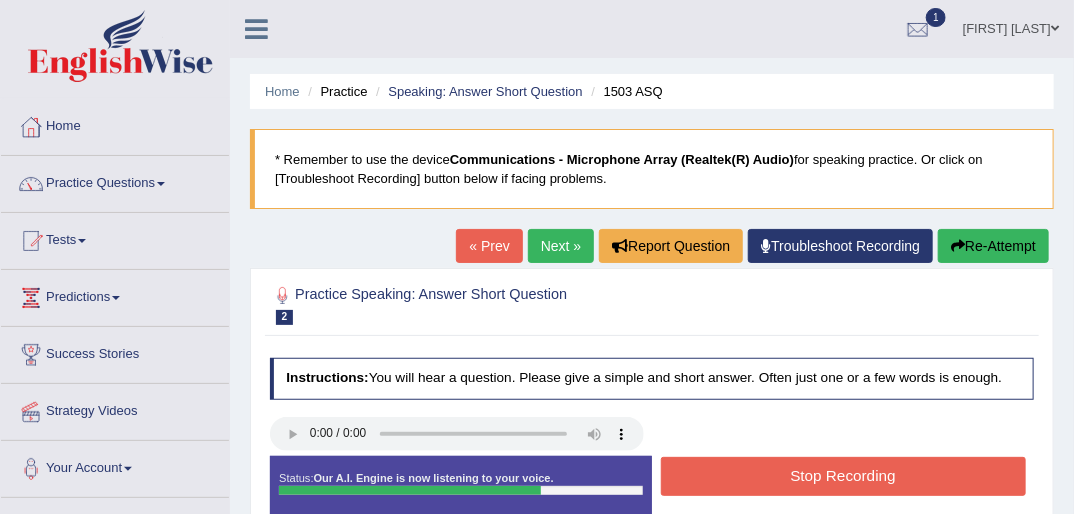 click on "Stop Recording" at bounding box center (843, 476) 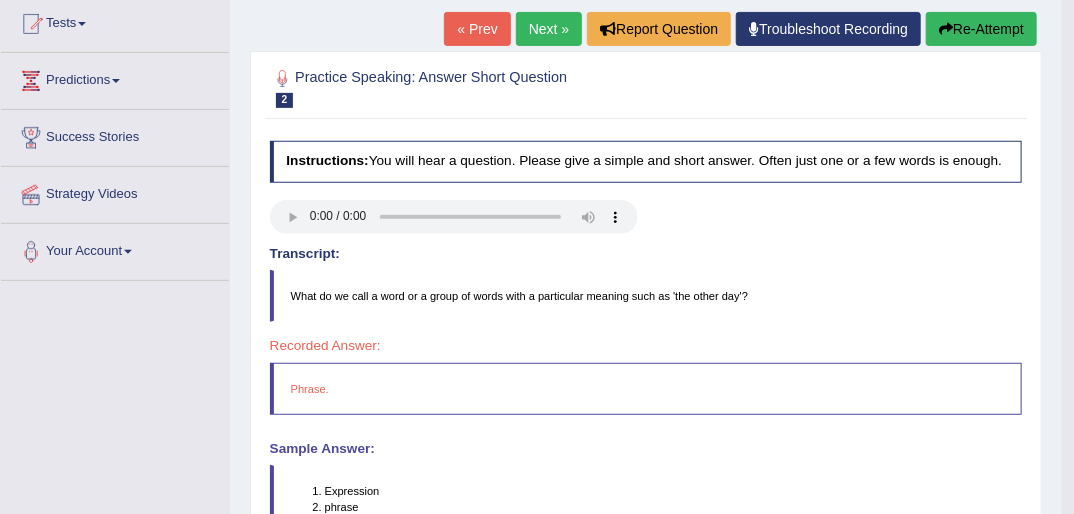 scroll, scrollTop: 224, scrollLeft: 0, axis: vertical 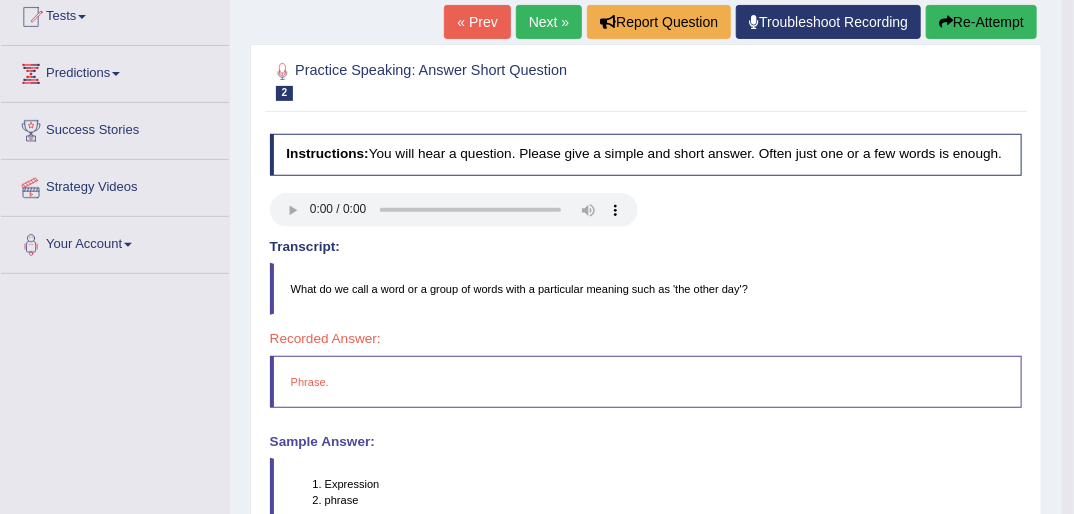 click on "« Prev" at bounding box center (477, 22) 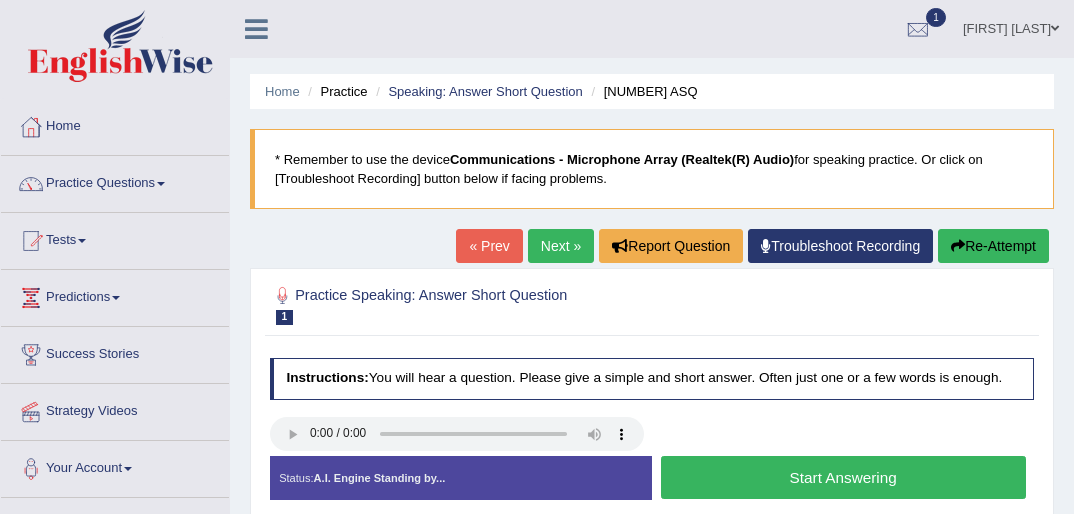 scroll, scrollTop: 0, scrollLeft: 0, axis: both 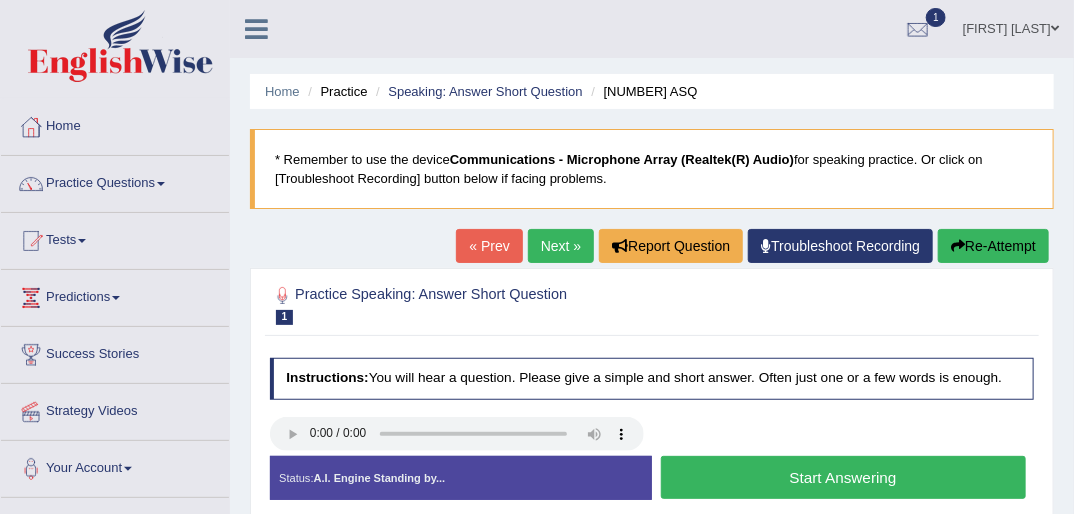 click on "Start Answering" at bounding box center (843, 477) 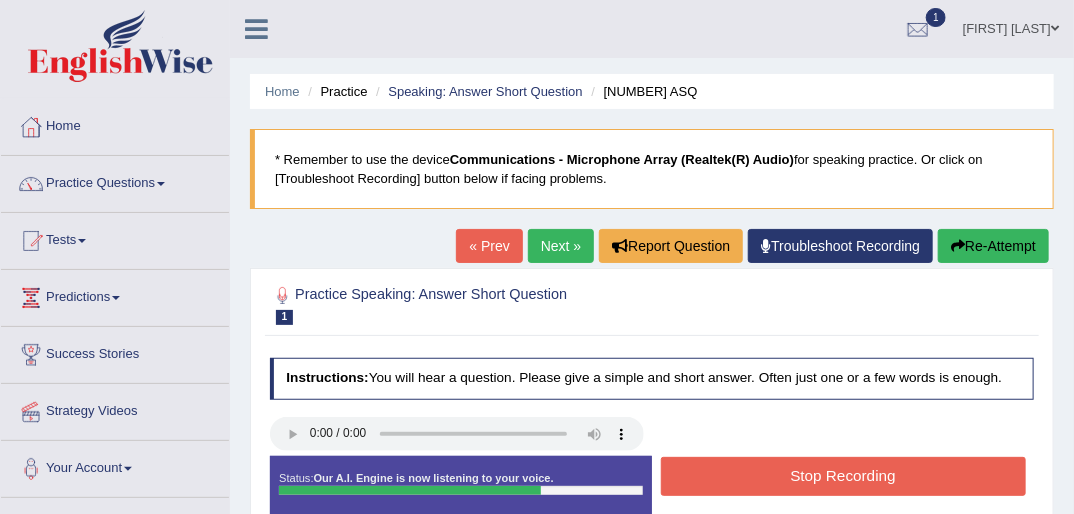 click on "Stop Recording" at bounding box center [843, 476] 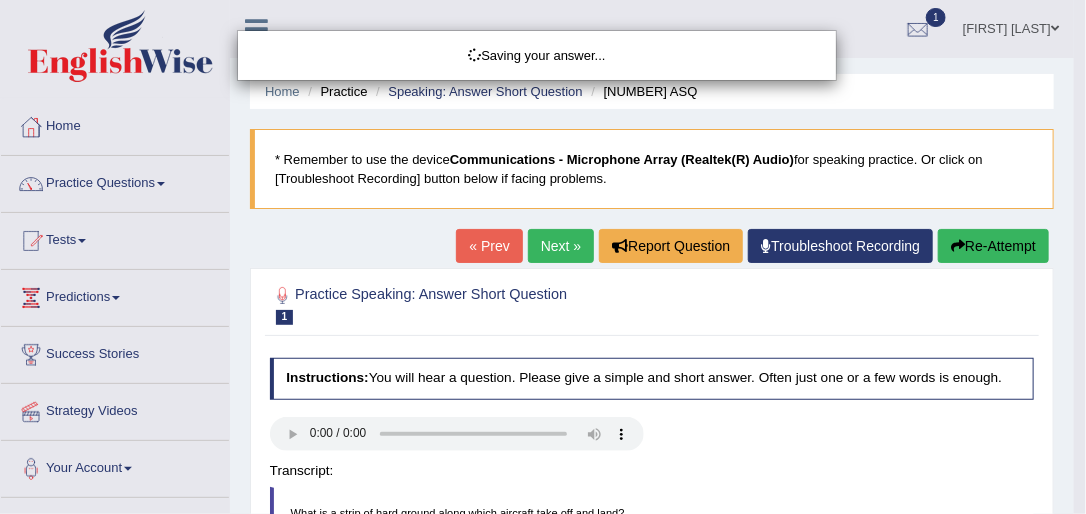 click on "Saving your answer..." at bounding box center (543, 257) 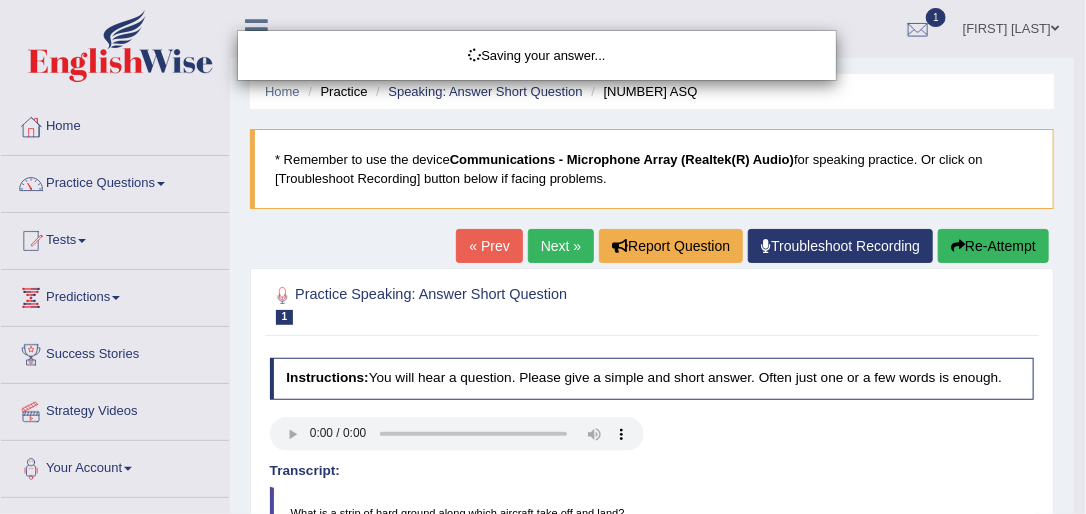 click on "Saving your answer..." at bounding box center [543, 257] 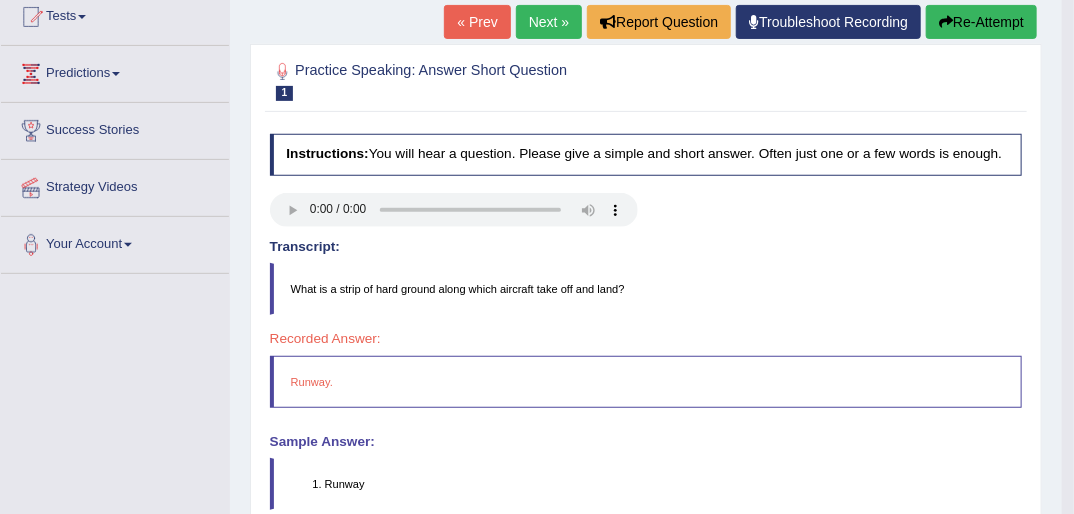 scroll, scrollTop: 245, scrollLeft: 0, axis: vertical 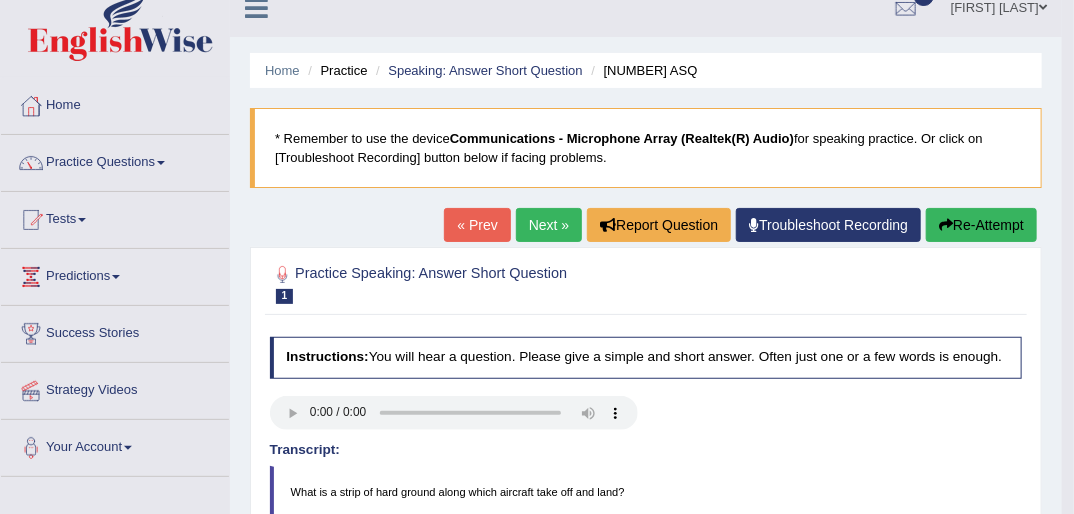 click on "Next »" at bounding box center [549, 225] 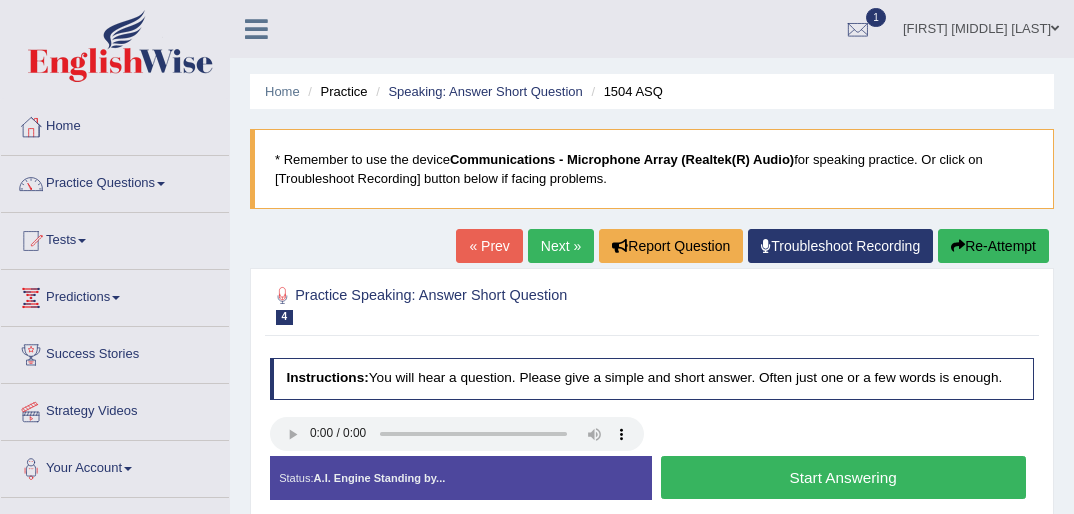 scroll, scrollTop: 44, scrollLeft: 0, axis: vertical 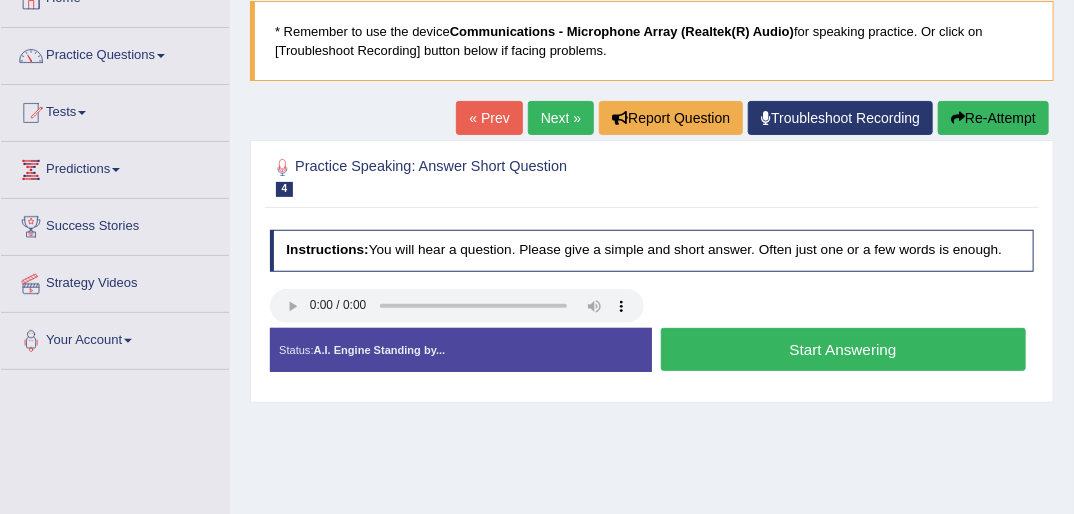 click on "Start Answering" at bounding box center (843, 349) 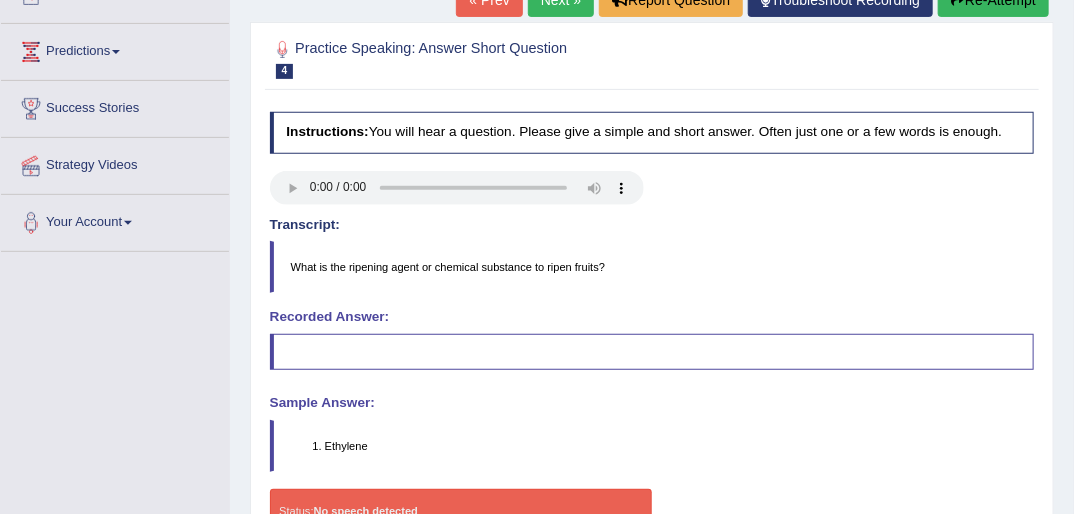scroll, scrollTop: 256, scrollLeft: 0, axis: vertical 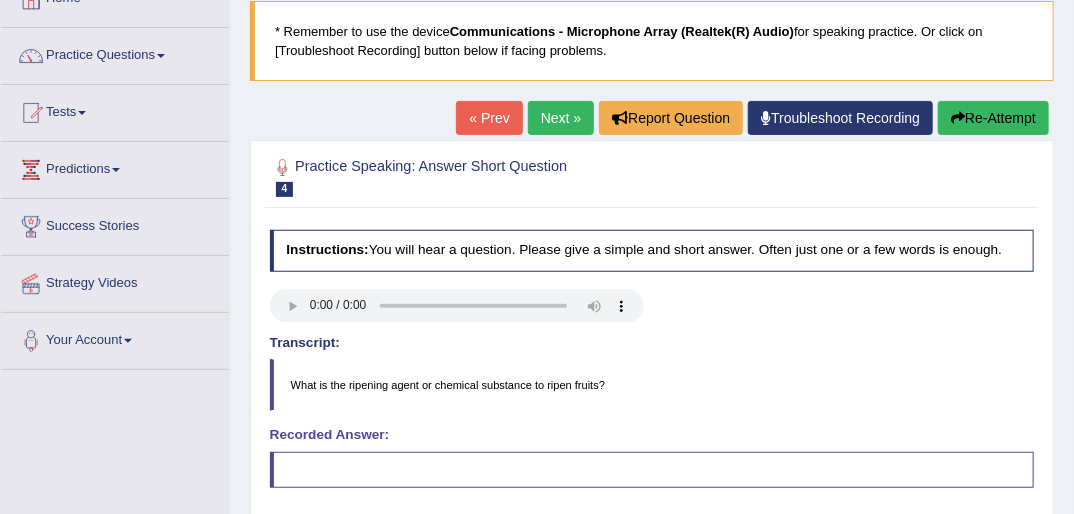 click on "Next »" at bounding box center [561, 118] 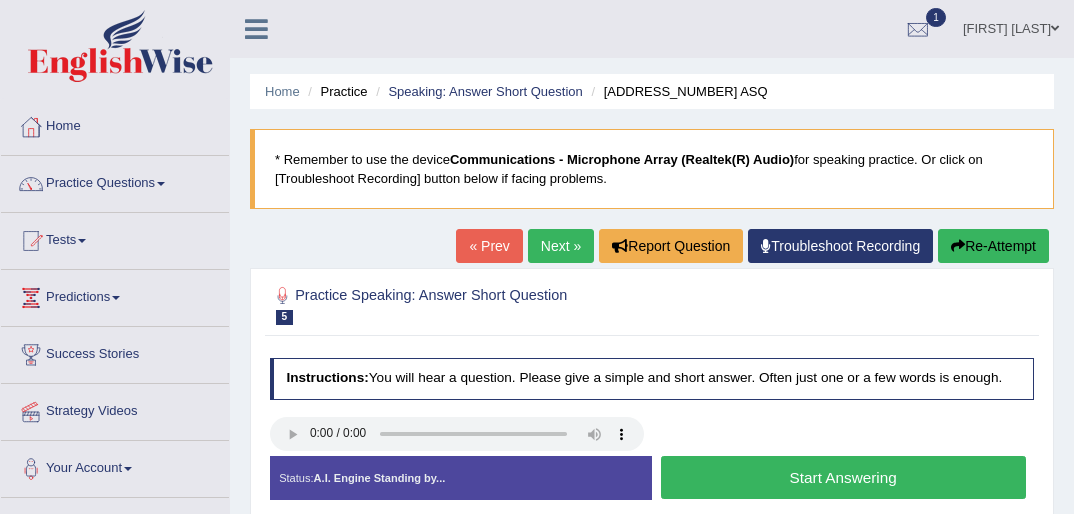 scroll, scrollTop: 0, scrollLeft: 0, axis: both 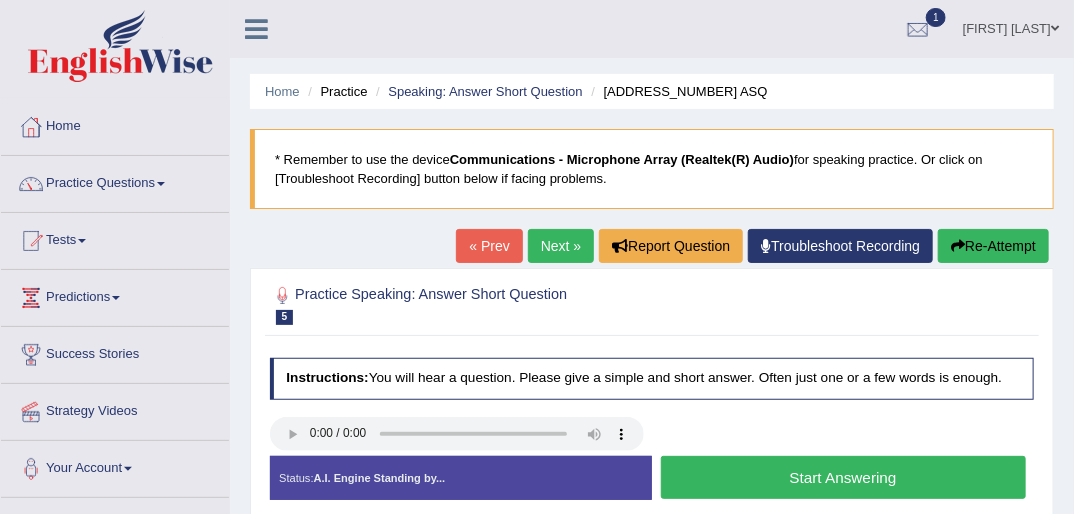 click on "Start Answering" at bounding box center [843, 477] 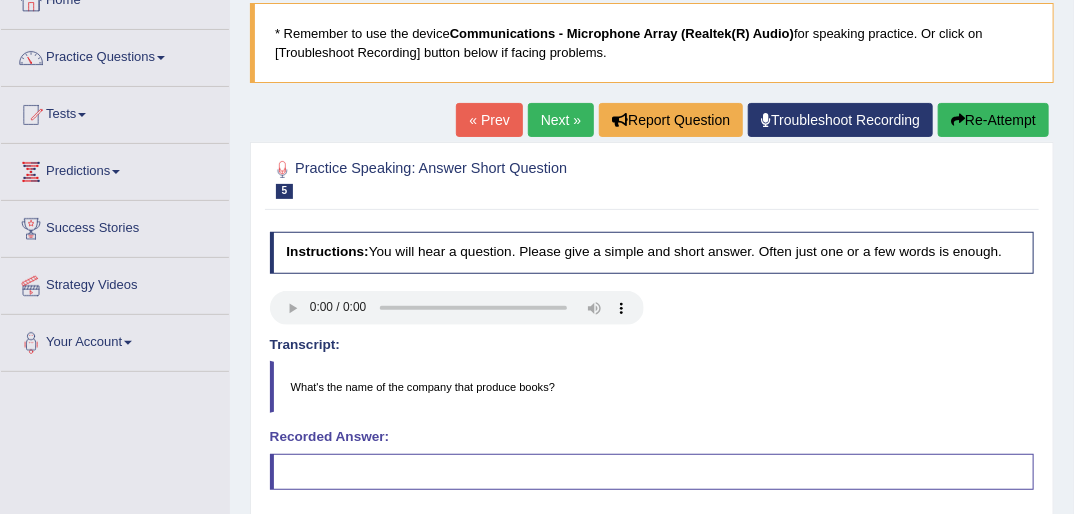 scroll, scrollTop: 128, scrollLeft: 0, axis: vertical 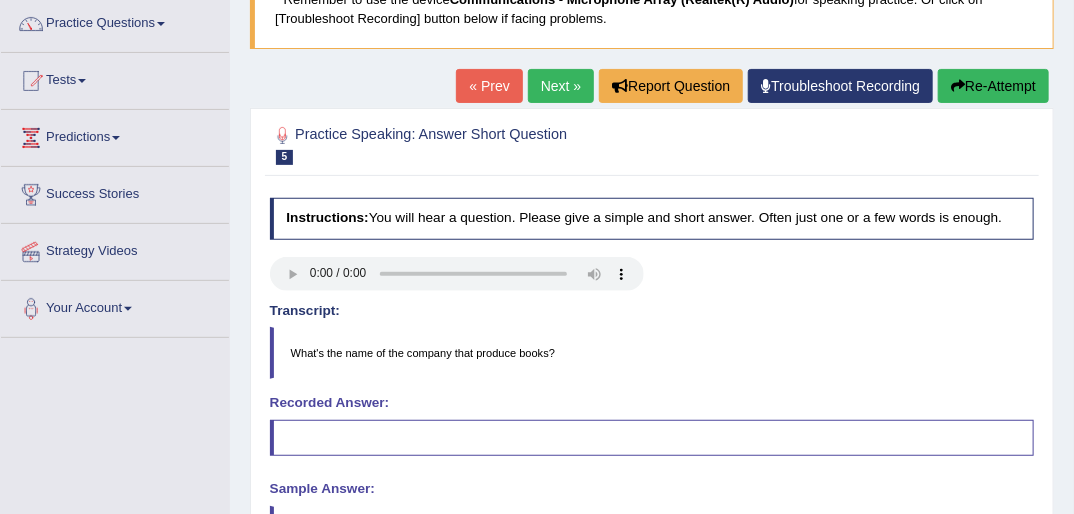 click on "Next »" at bounding box center [561, 86] 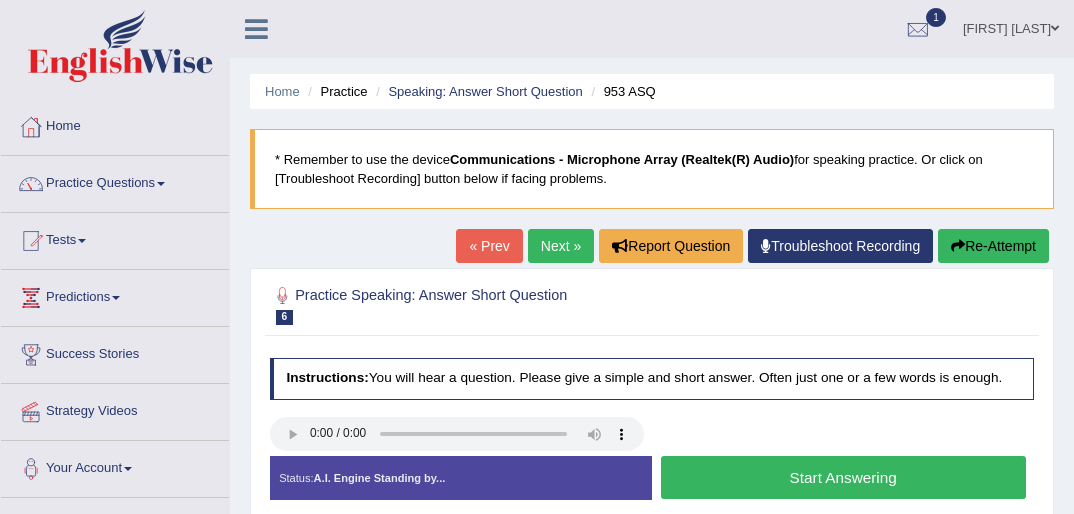 scroll, scrollTop: 96, scrollLeft: 0, axis: vertical 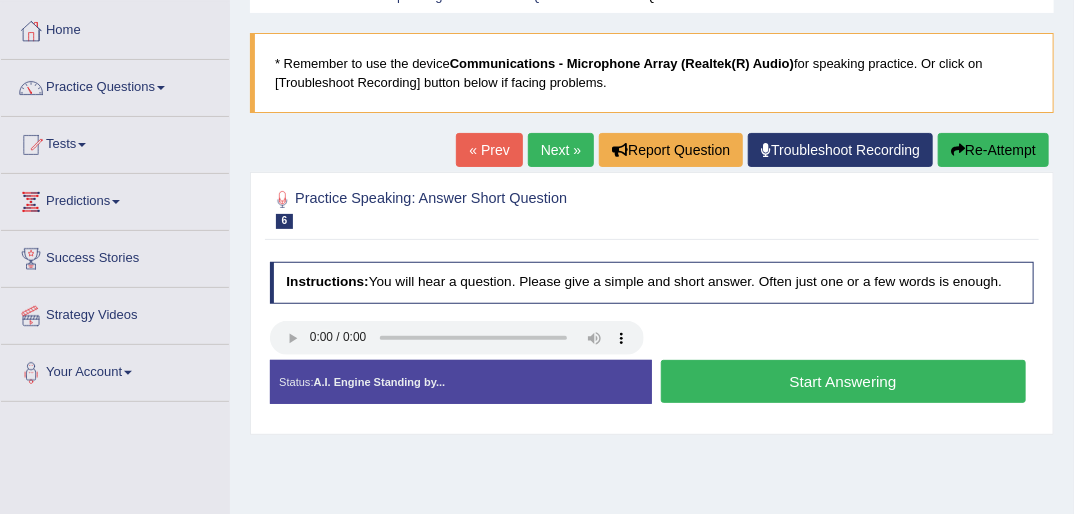 click on "Start Answering" at bounding box center [843, 381] 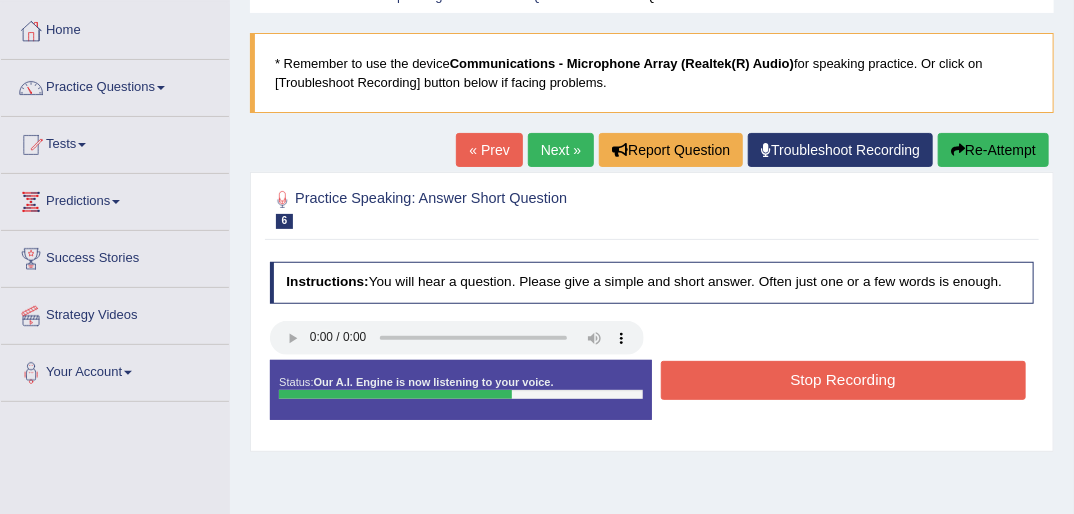 click on "Stop Recording" at bounding box center (843, 380) 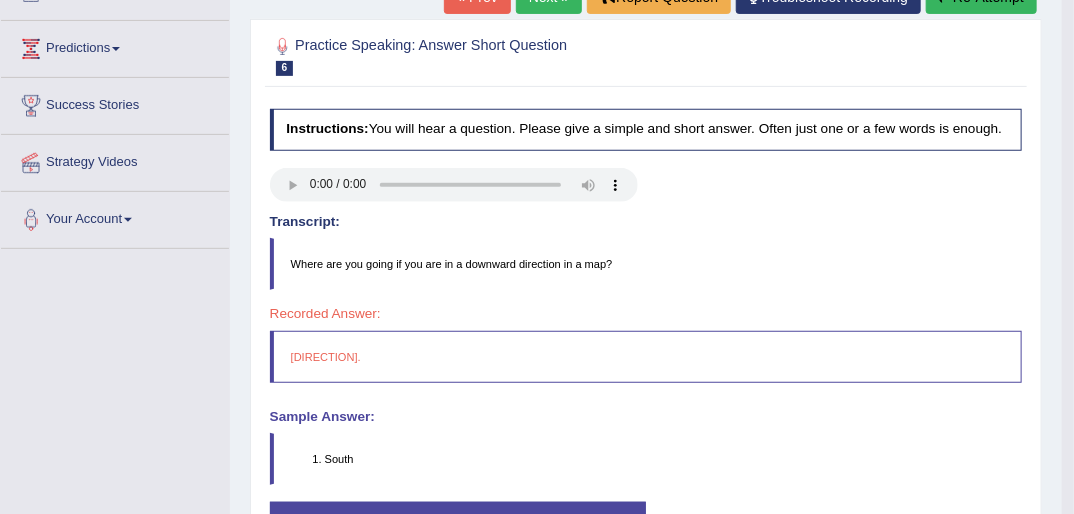 scroll, scrollTop: 256, scrollLeft: 0, axis: vertical 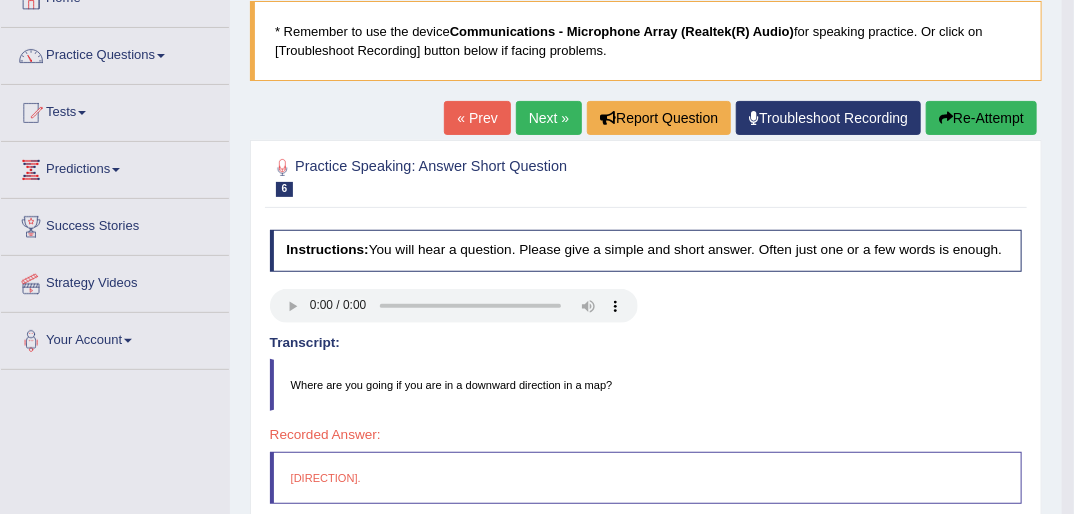 click on "Next »" at bounding box center (549, 118) 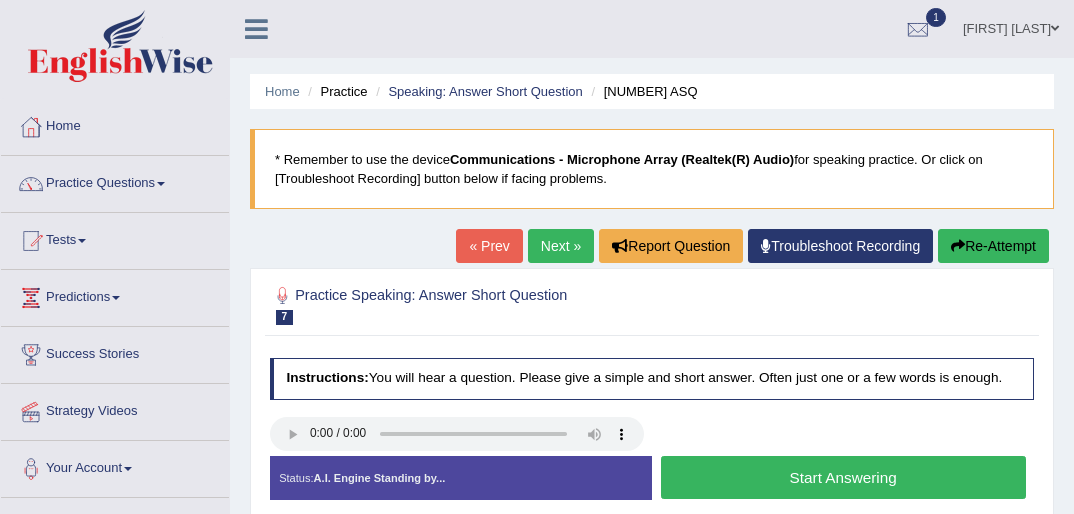 scroll, scrollTop: 0, scrollLeft: 0, axis: both 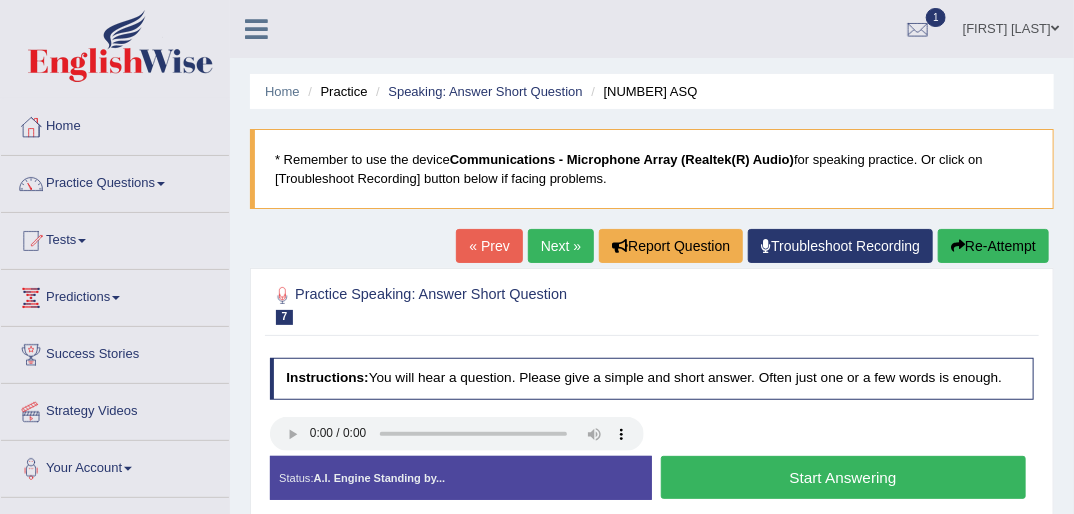 click on "Start Answering" at bounding box center [843, 477] 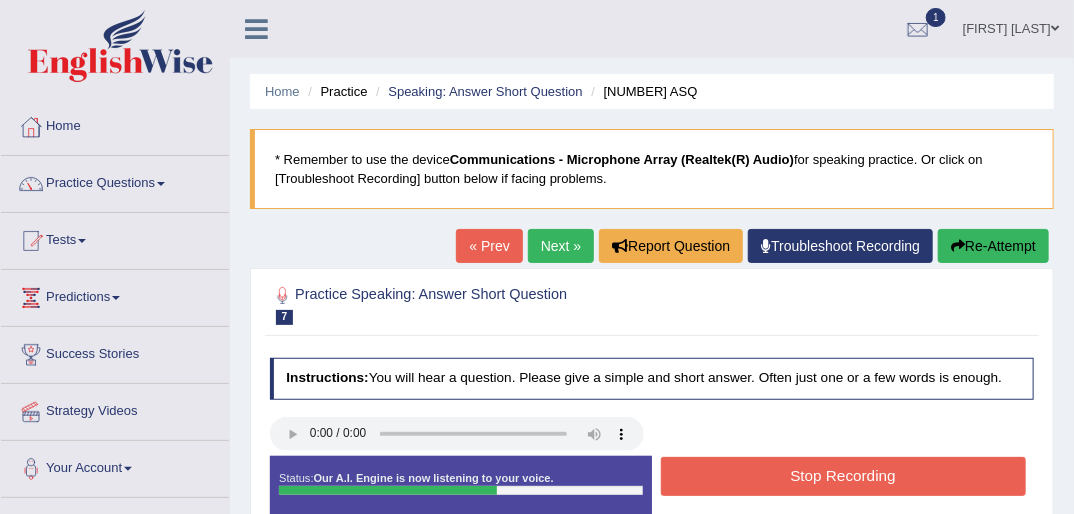 click on "Stop Recording" at bounding box center (843, 476) 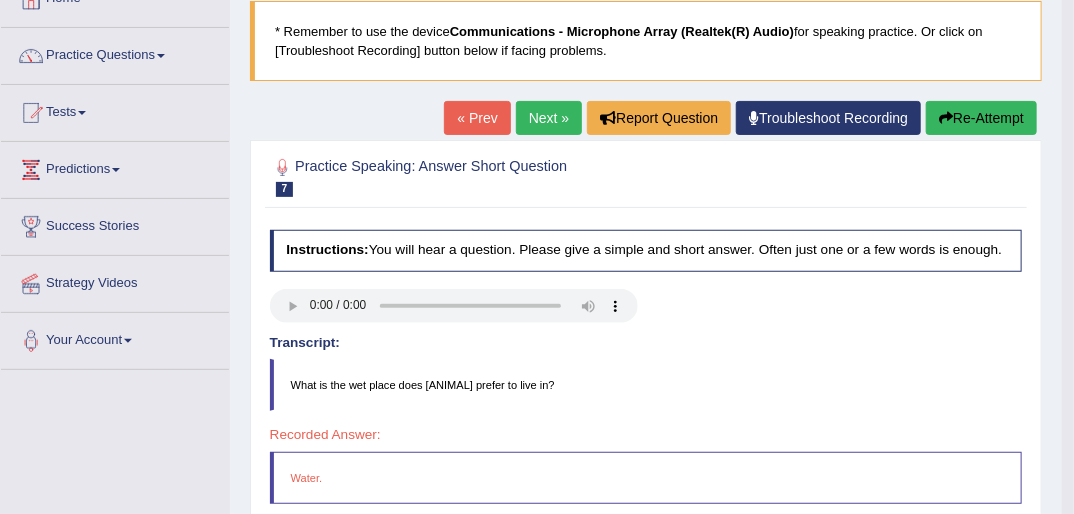 scroll, scrollTop: 160, scrollLeft: 0, axis: vertical 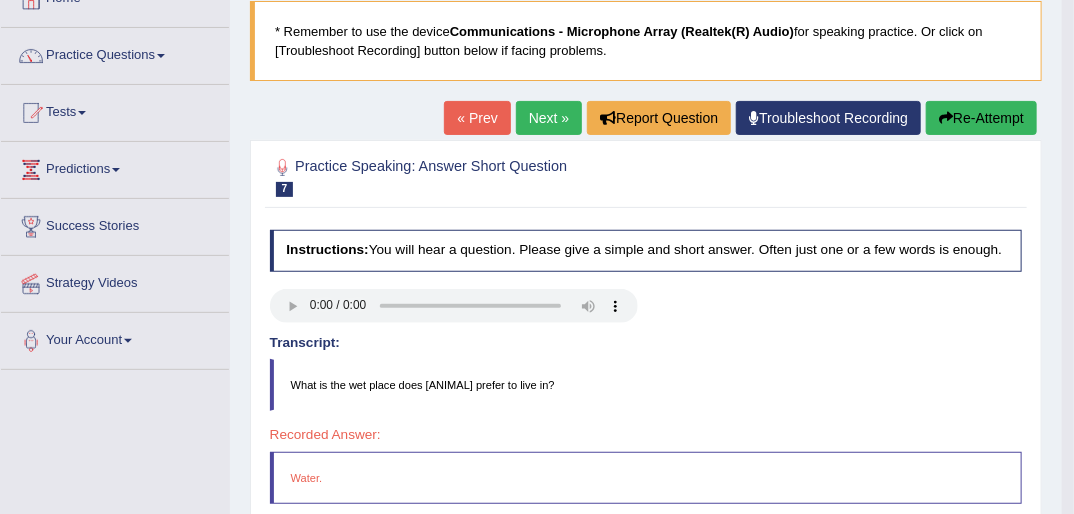 click on "Next »" at bounding box center (549, 118) 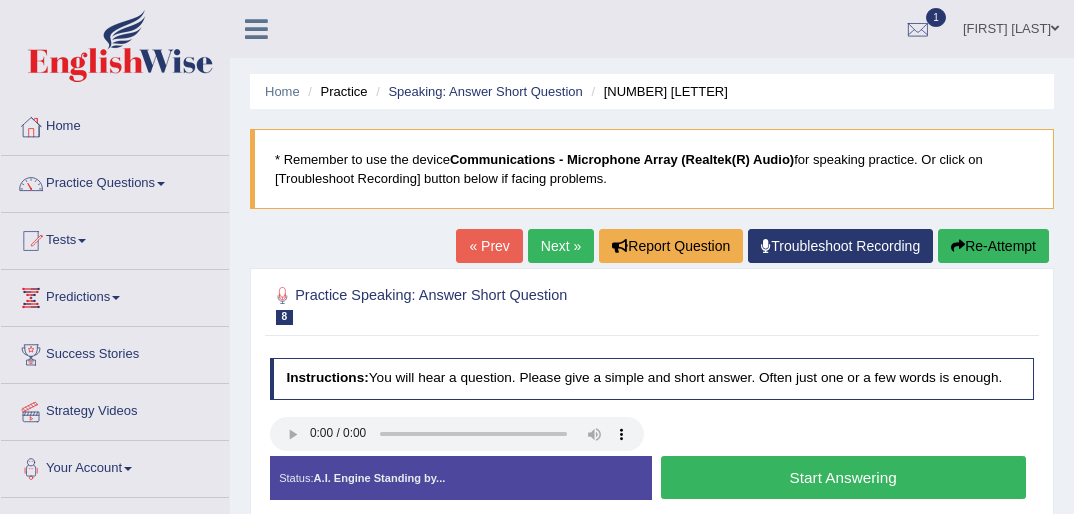 scroll, scrollTop: 128, scrollLeft: 0, axis: vertical 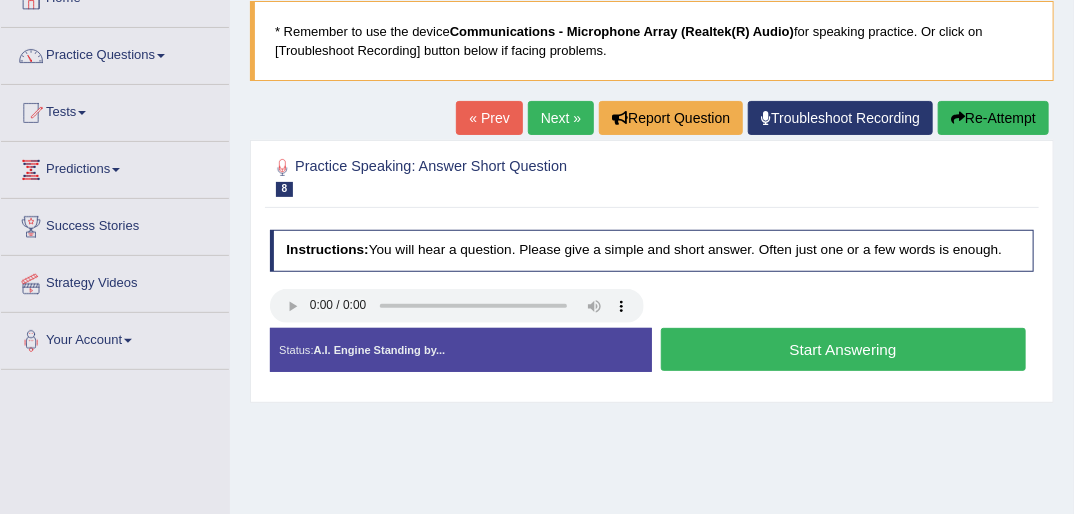 click on "Start Answering" at bounding box center (843, 349) 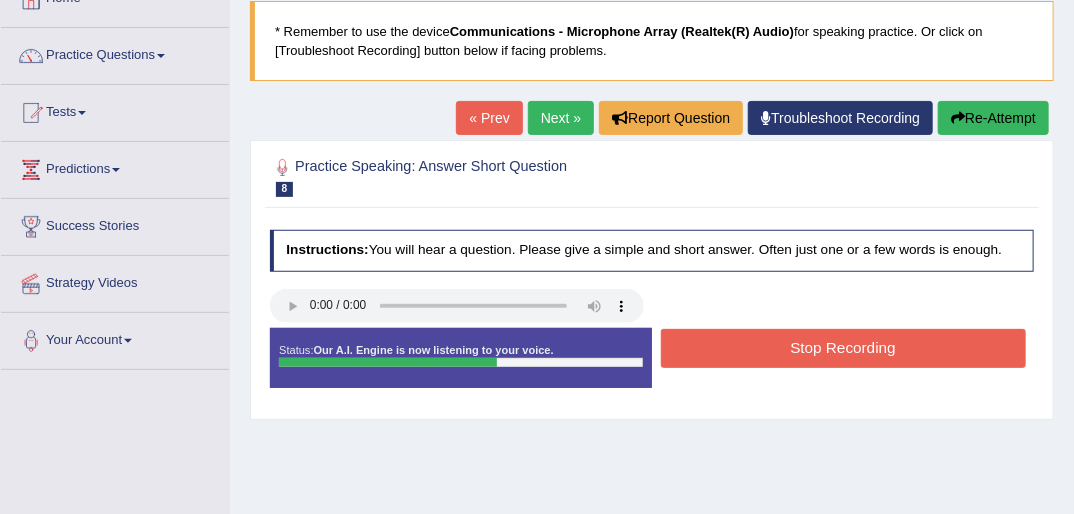 click on "Stop Recording" at bounding box center (843, 348) 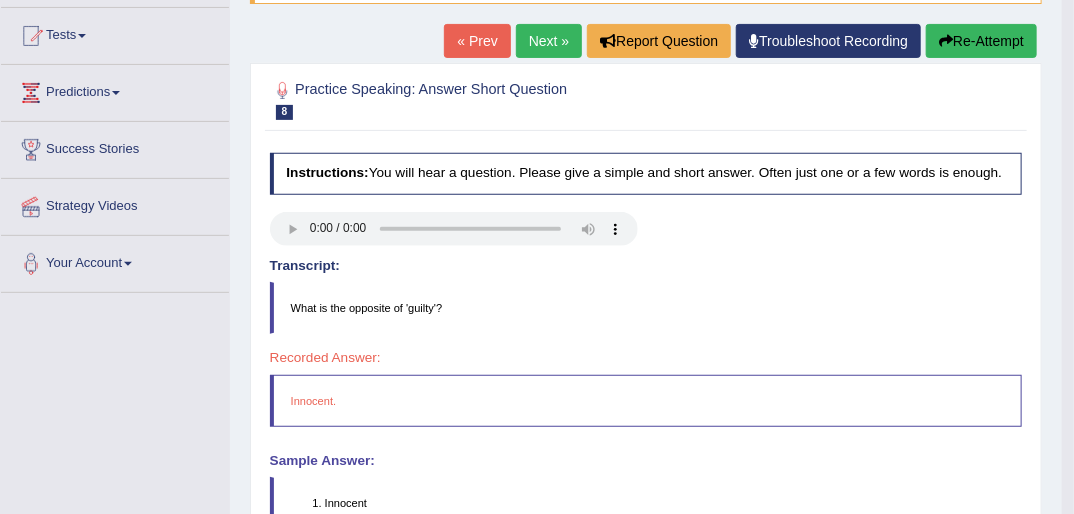 scroll, scrollTop: 224, scrollLeft: 0, axis: vertical 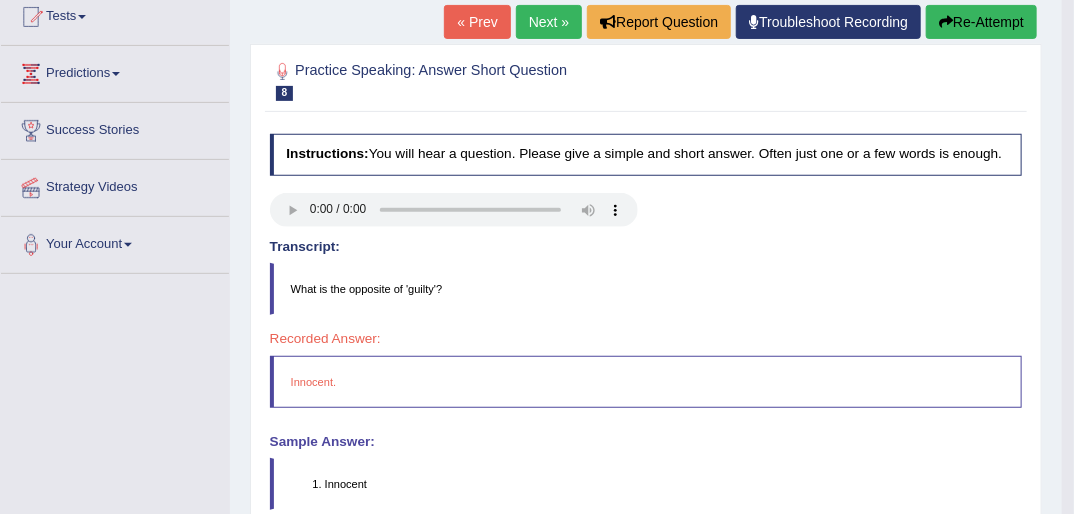 click on "Next »" at bounding box center [549, 22] 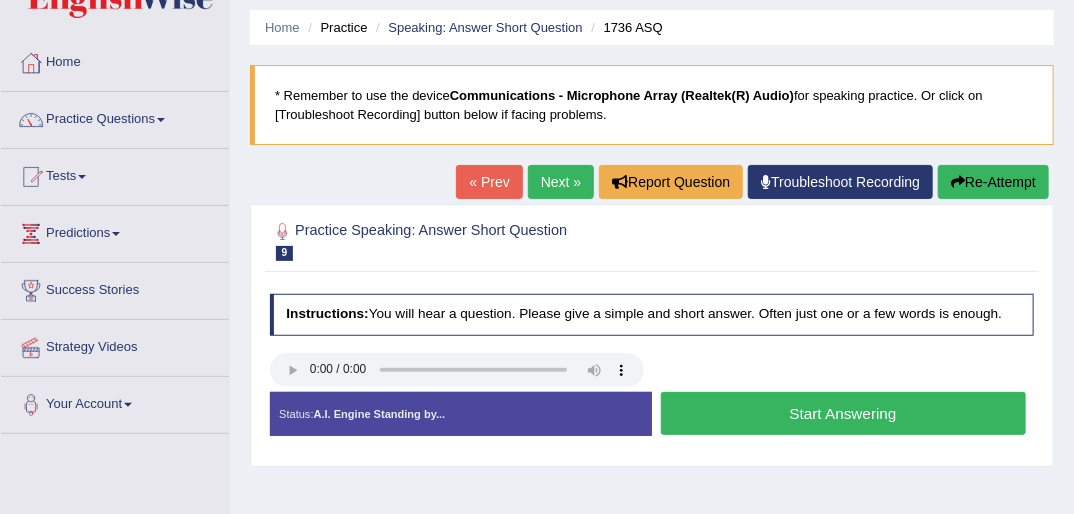 scroll, scrollTop: 64, scrollLeft: 0, axis: vertical 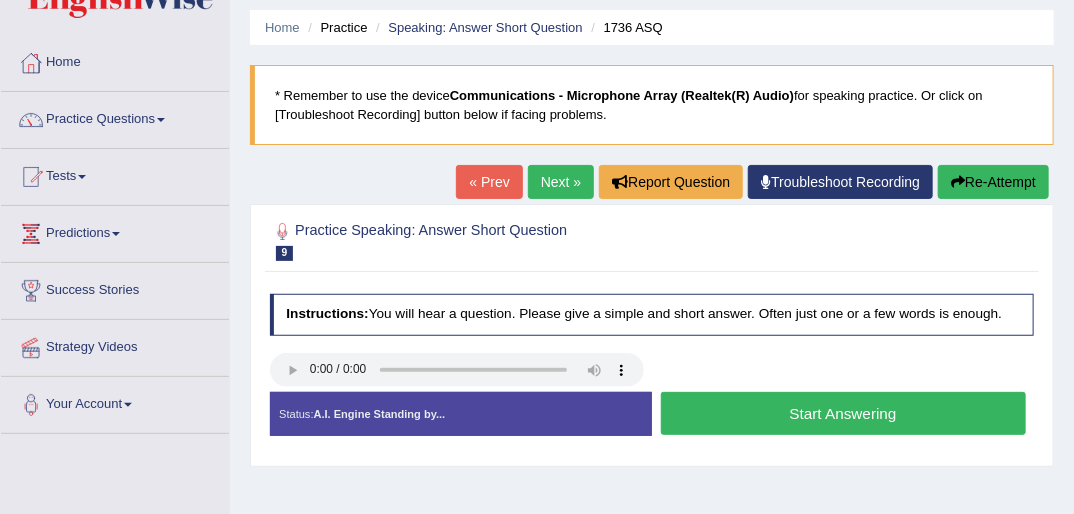 click on "Start Answering" at bounding box center [843, 413] 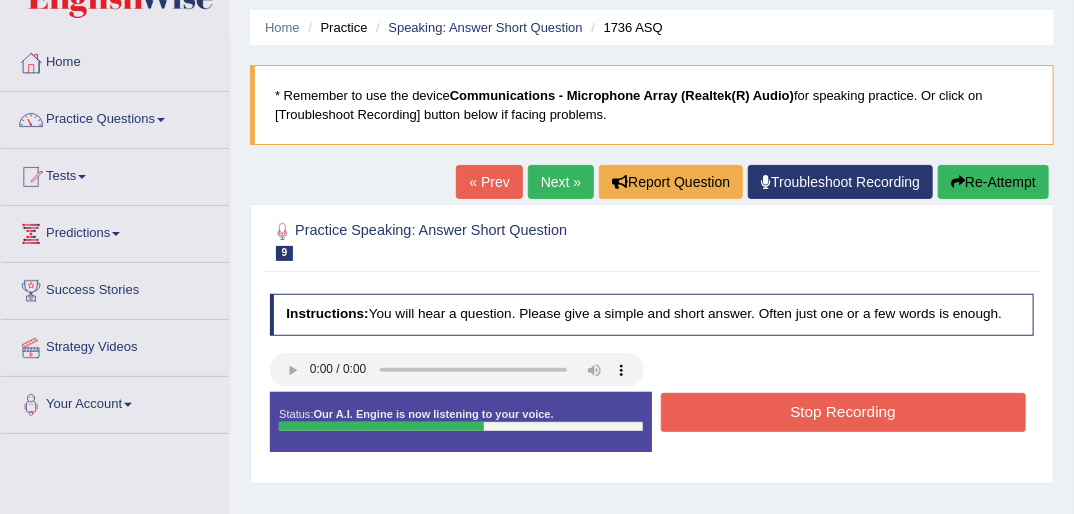 click on "Stop Recording" at bounding box center [843, 412] 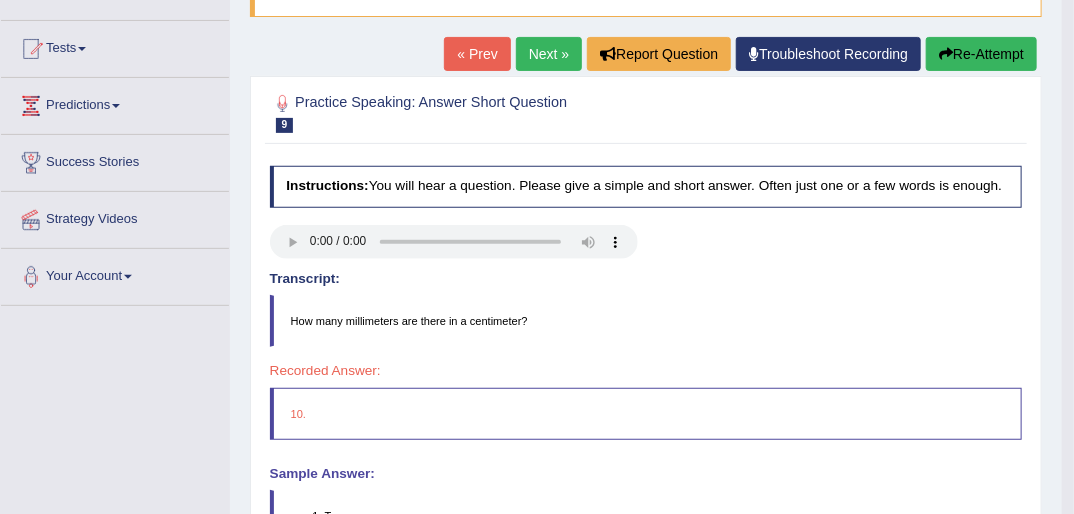 scroll, scrollTop: 224, scrollLeft: 0, axis: vertical 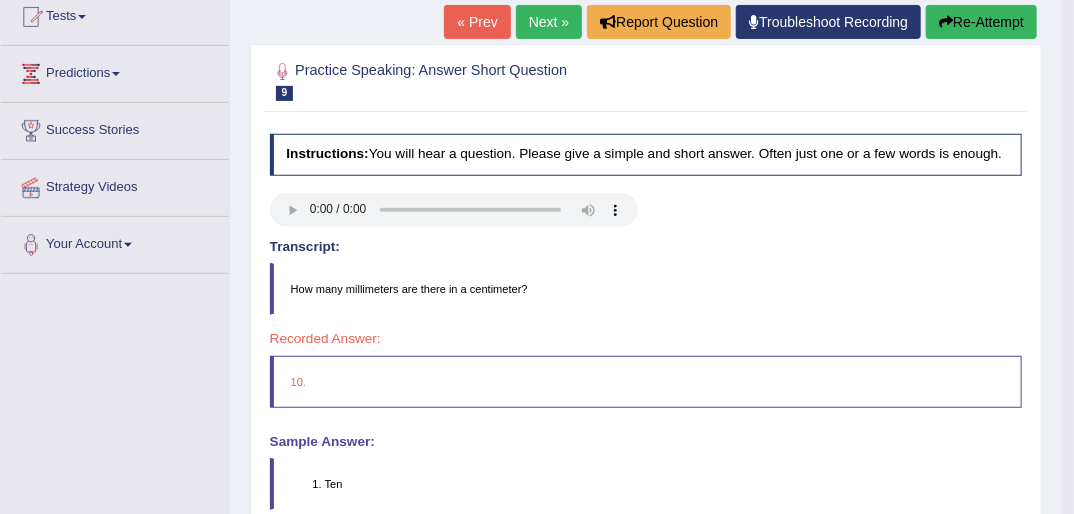 click on "Next »" at bounding box center [549, 22] 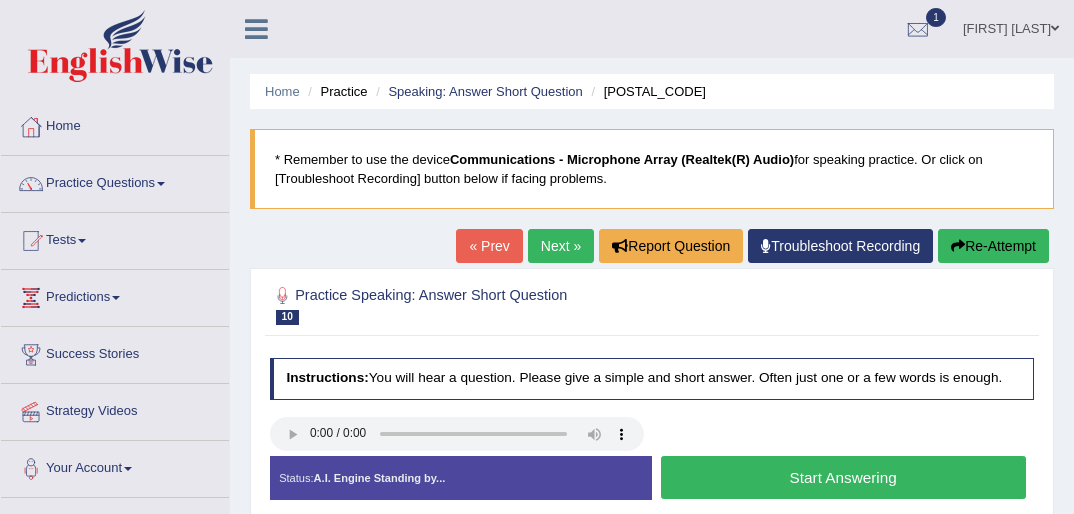 scroll, scrollTop: 0, scrollLeft: 0, axis: both 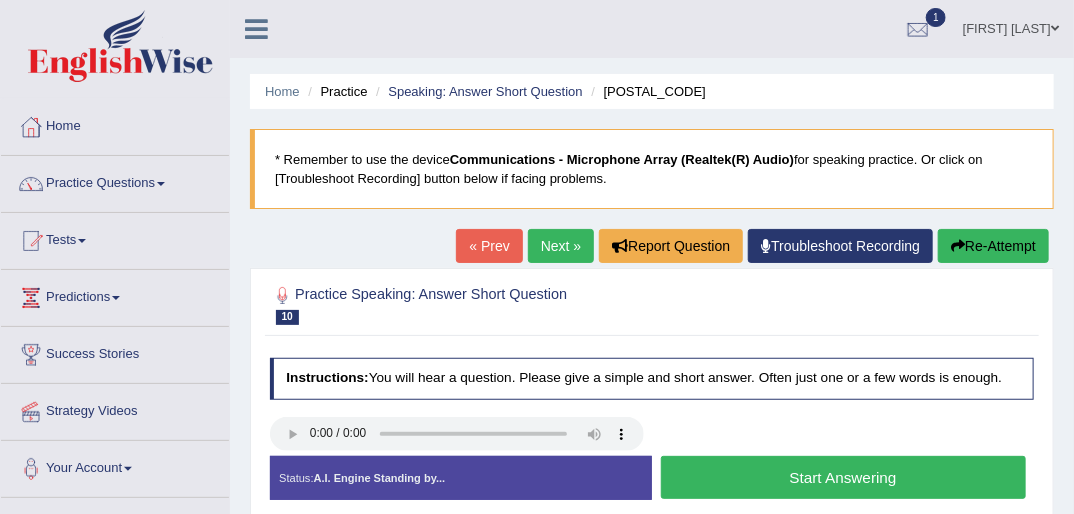 click on "Start Answering" at bounding box center [843, 477] 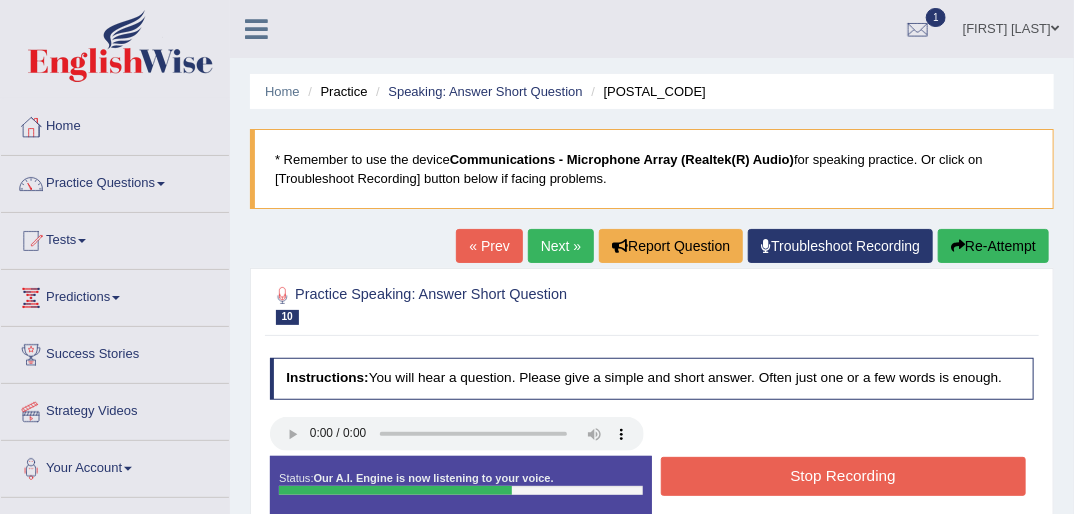 click on "Stop Recording" at bounding box center (843, 476) 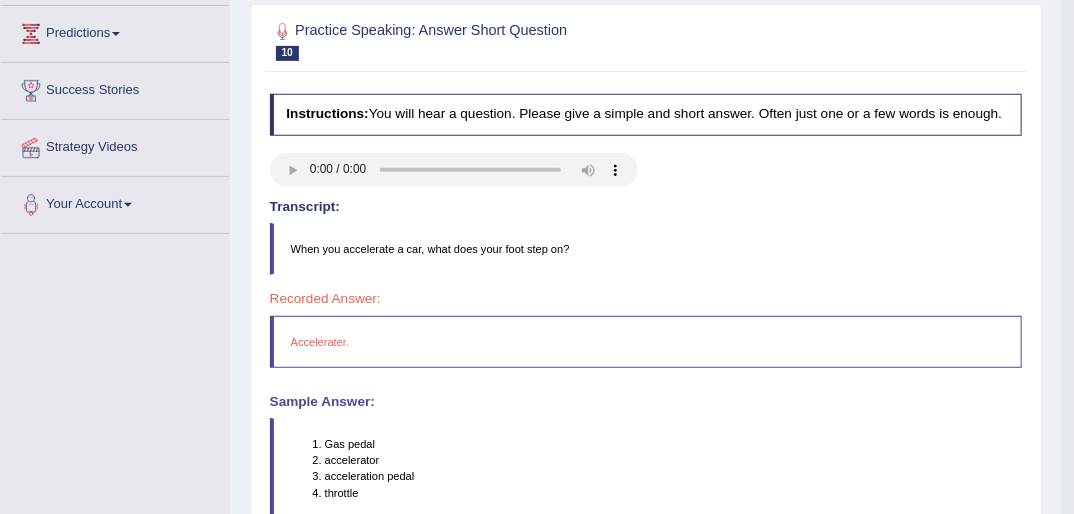 scroll, scrollTop: 288, scrollLeft: 0, axis: vertical 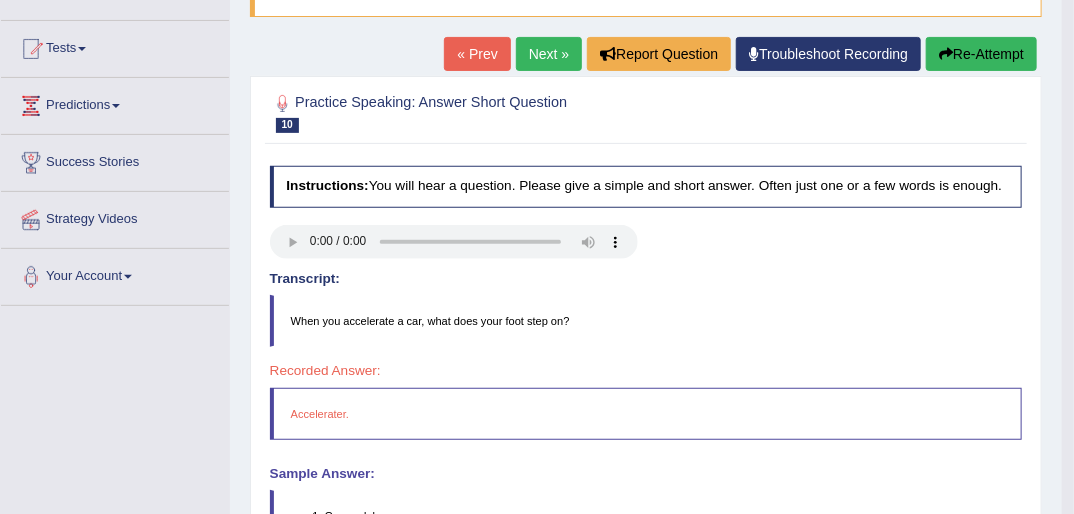 click on "Next »" at bounding box center (549, 54) 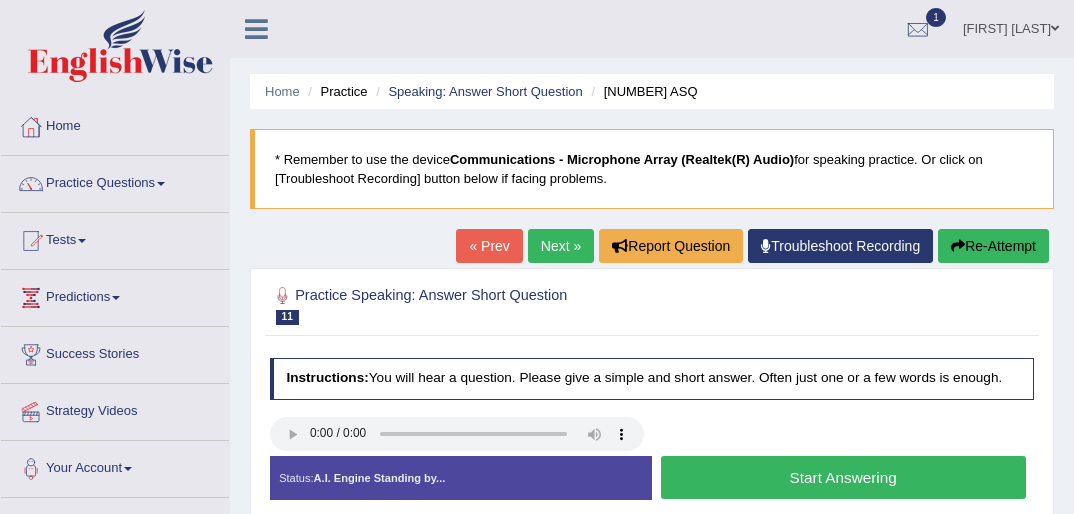 scroll, scrollTop: 128, scrollLeft: 0, axis: vertical 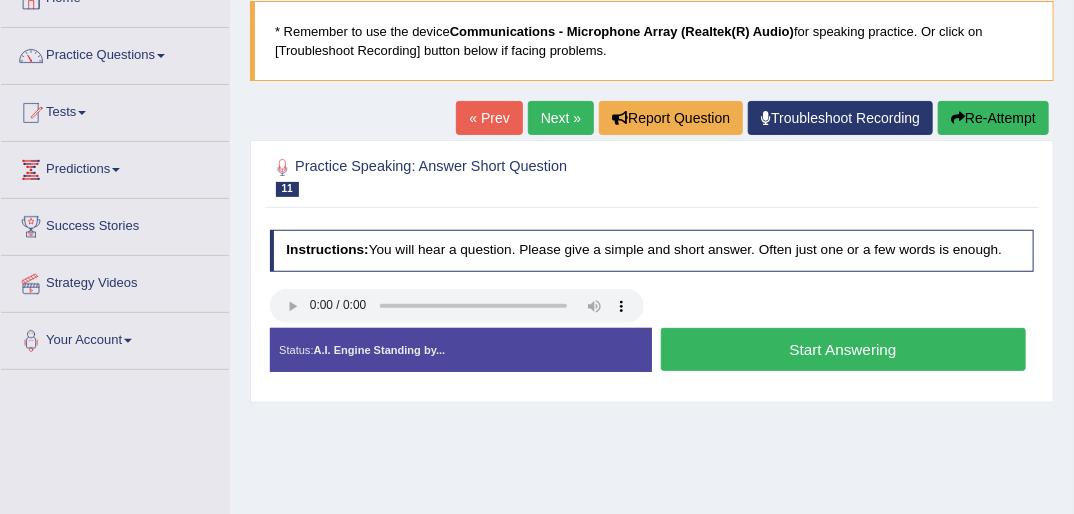 click on "Start Answering" at bounding box center (843, 349) 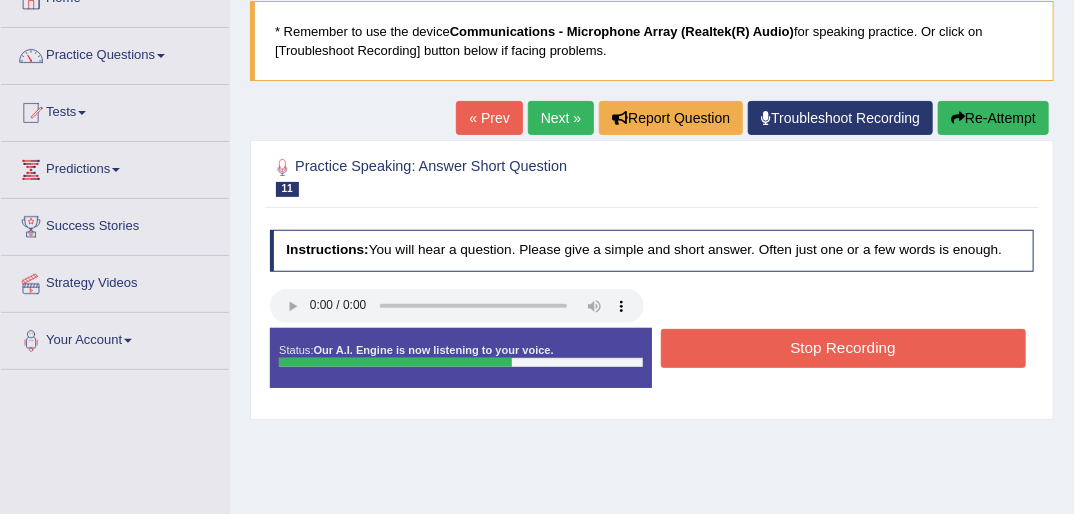 click on "Stop Recording" at bounding box center [843, 348] 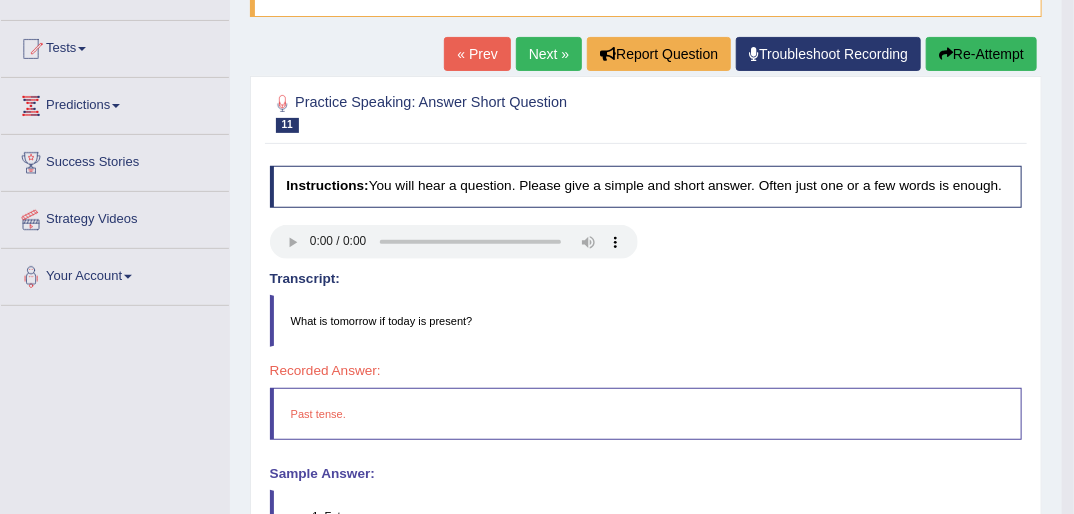 scroll, scrollTop: 224, scrollLeft: 0, axis: vertical 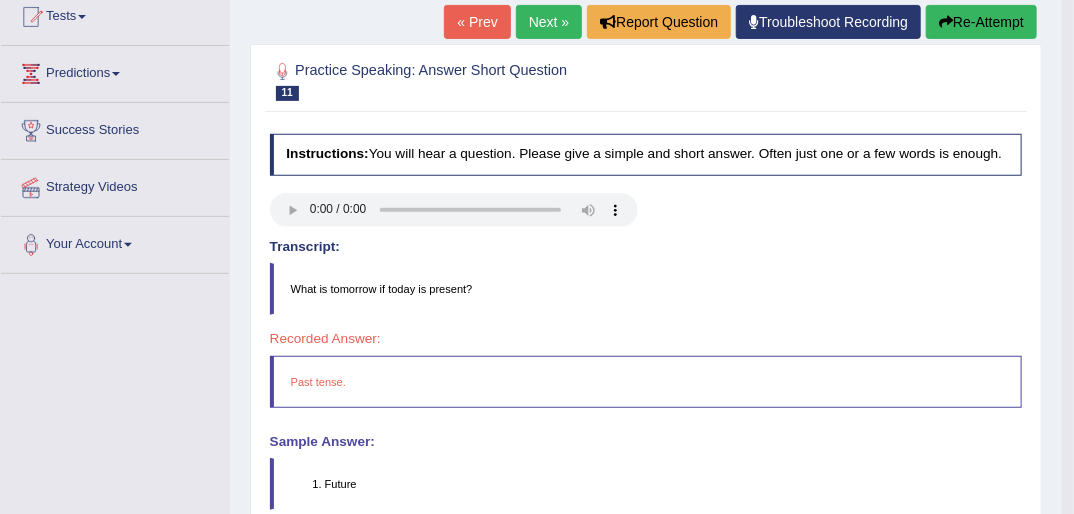 click on "Next »" at bounding box center [549, 22] 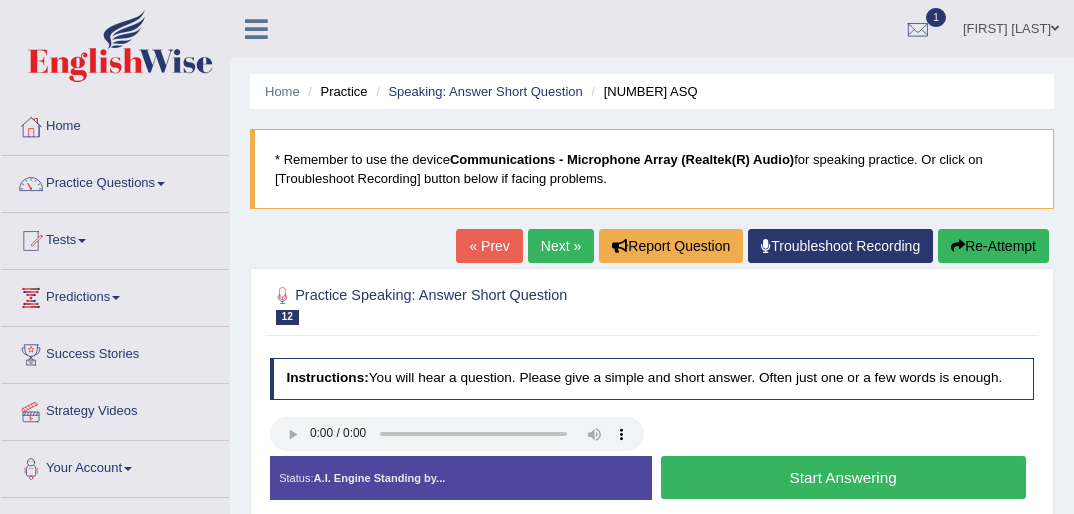 scroll, scrollTop: 0, scrollLeft: 0, axis: both 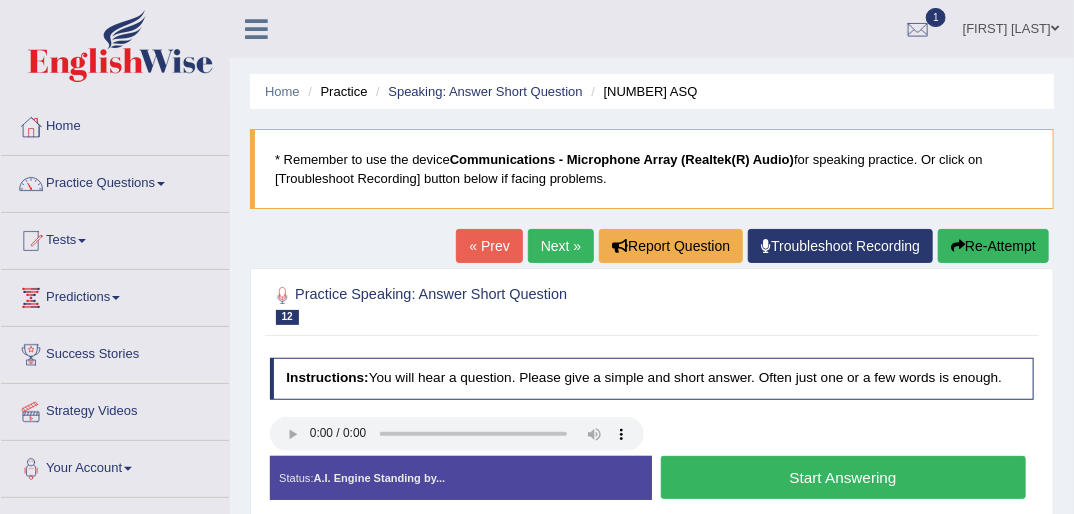 click on "Start Answering" at bounding box center [843, 477] 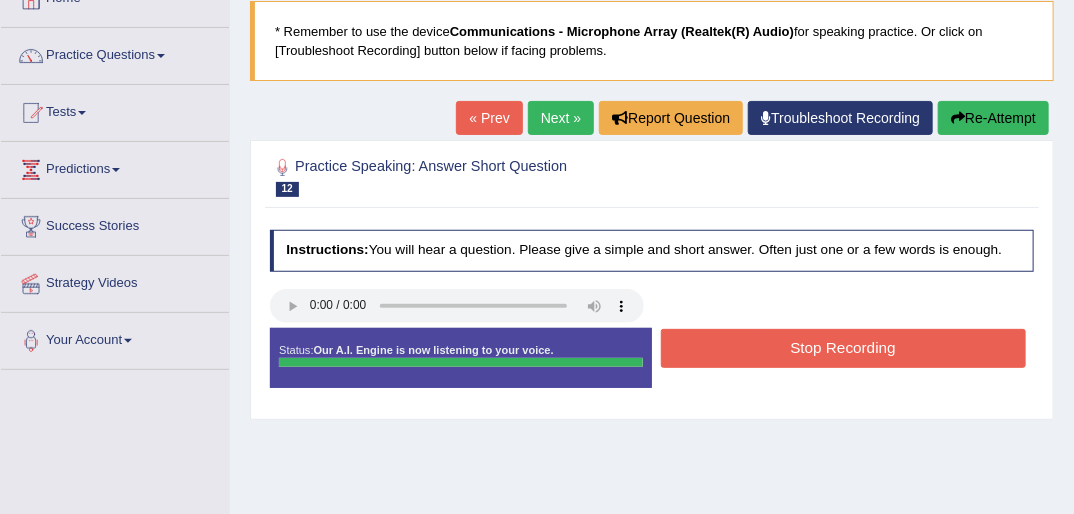 scroll, scrollTop: 160, scrollLeft: 0, axis: vertical 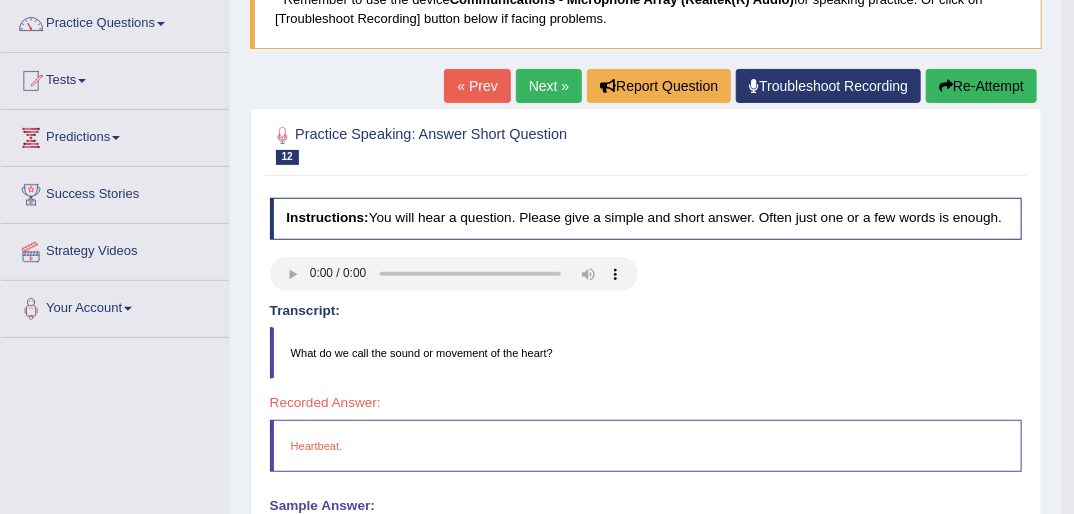 click on "Next »" at bounding box center (549, 86) 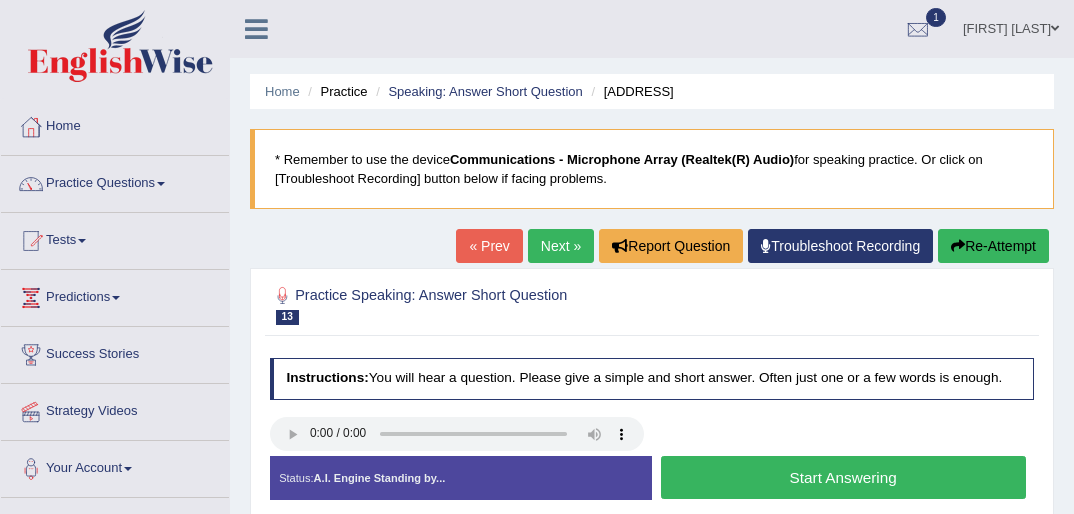 scroll, scrollTop: 64, scrollLeft: 0, axis: vertical 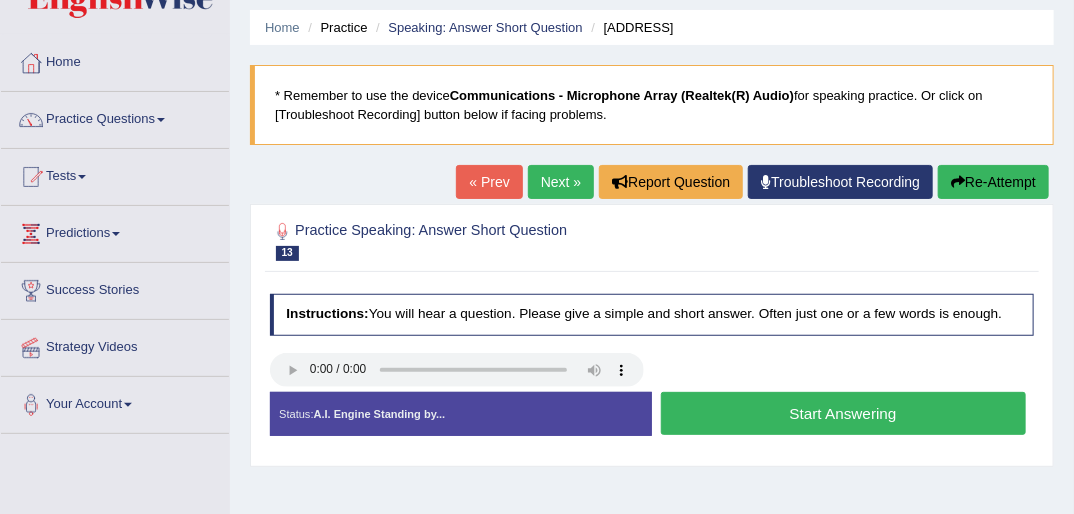 click on "Start Answering" at bounding box center [843, 413] 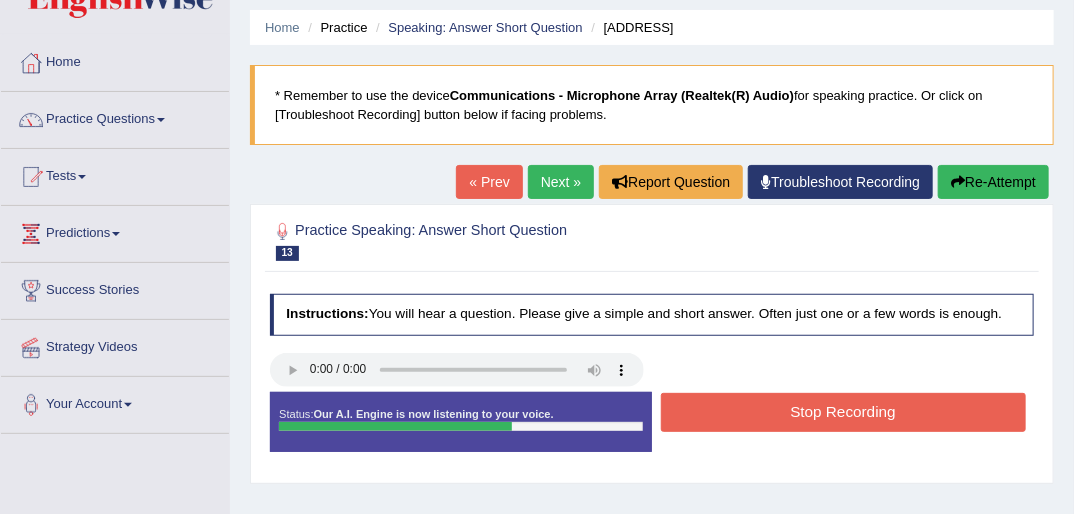click on "Stop Recording" at bounding box center [843, 412] 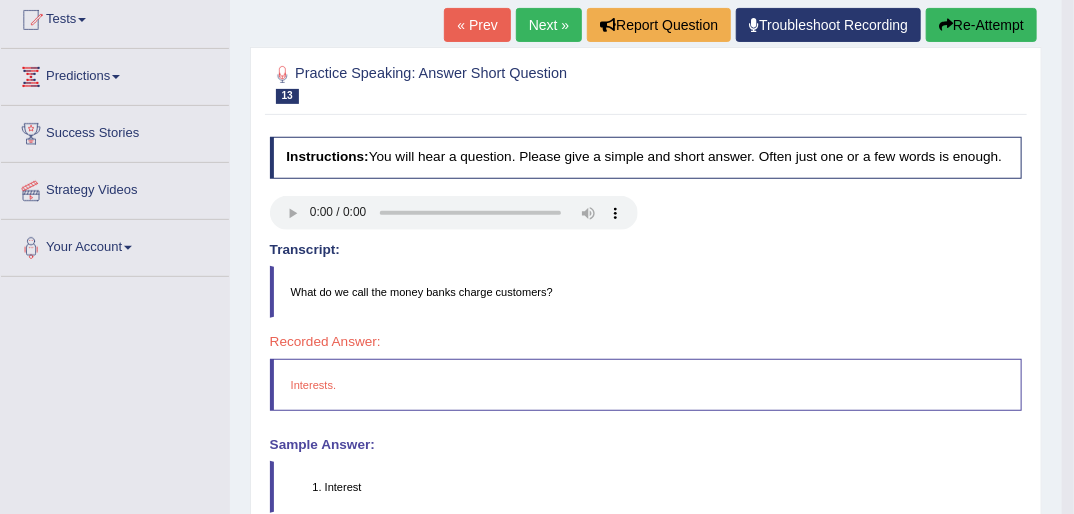 scroll, scrollTop: 224, scrollLeft: 0, axis: vertical 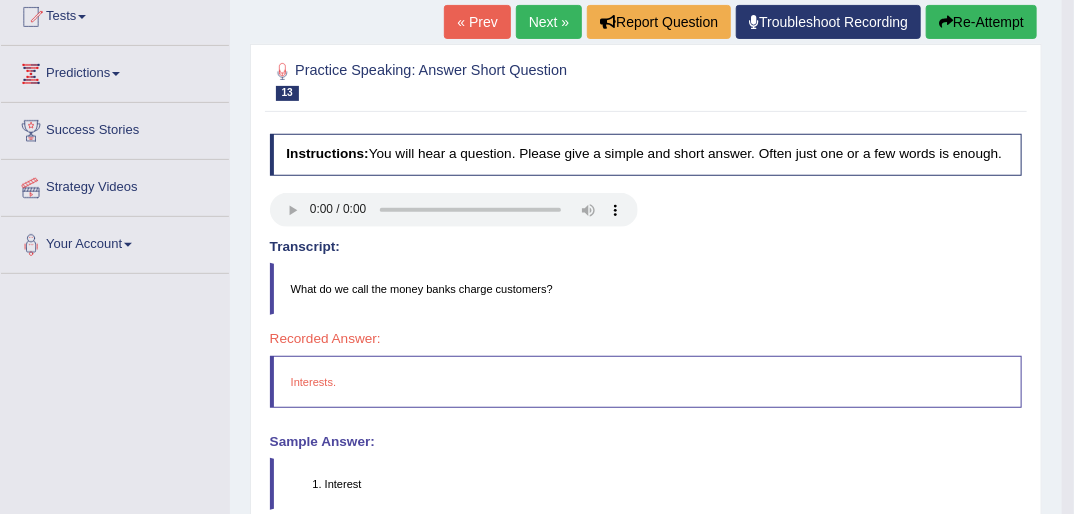 click on "Next »" at bounding box center (549, 22) 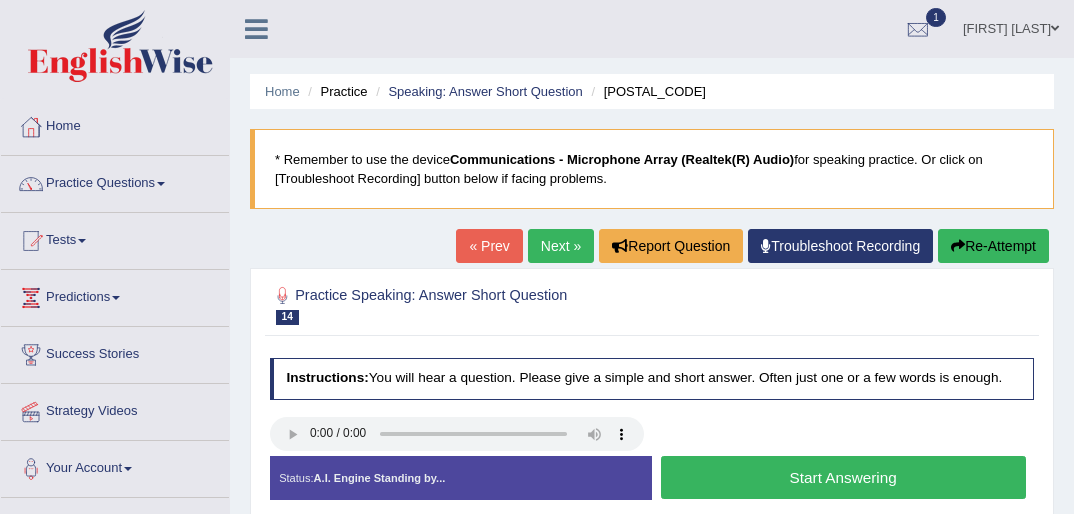 scroll, scrollTop: 0, scrollLeft: 0, axis: both 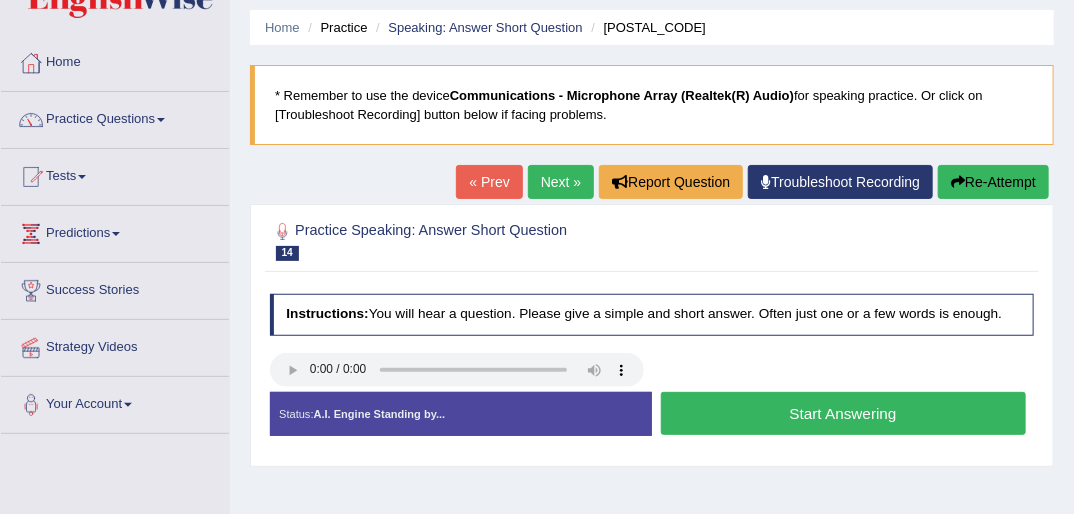 click on "Start Answering" at bounding box center (843, 413) 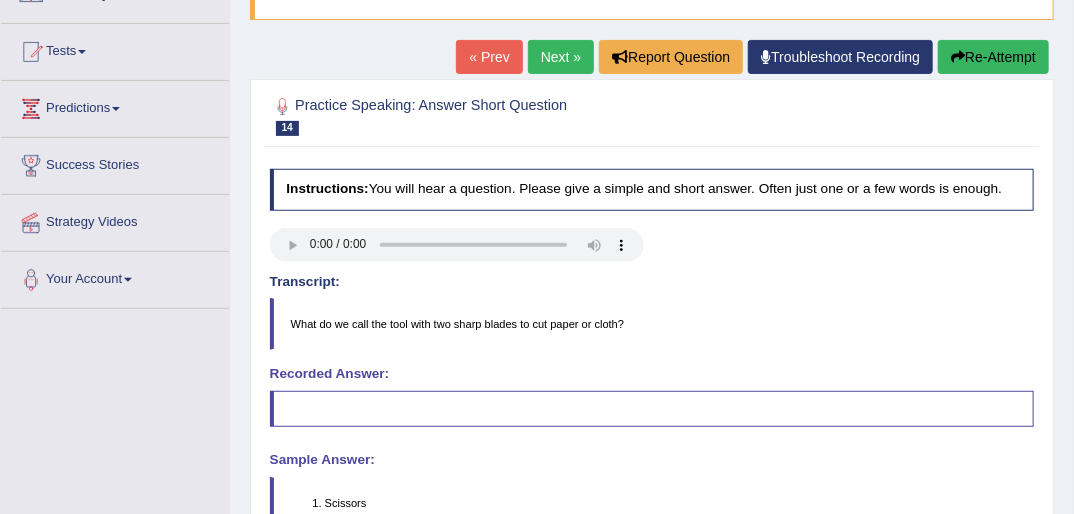 scroll, scrollTop: 192, scrollLeft: 0, axis: vertical 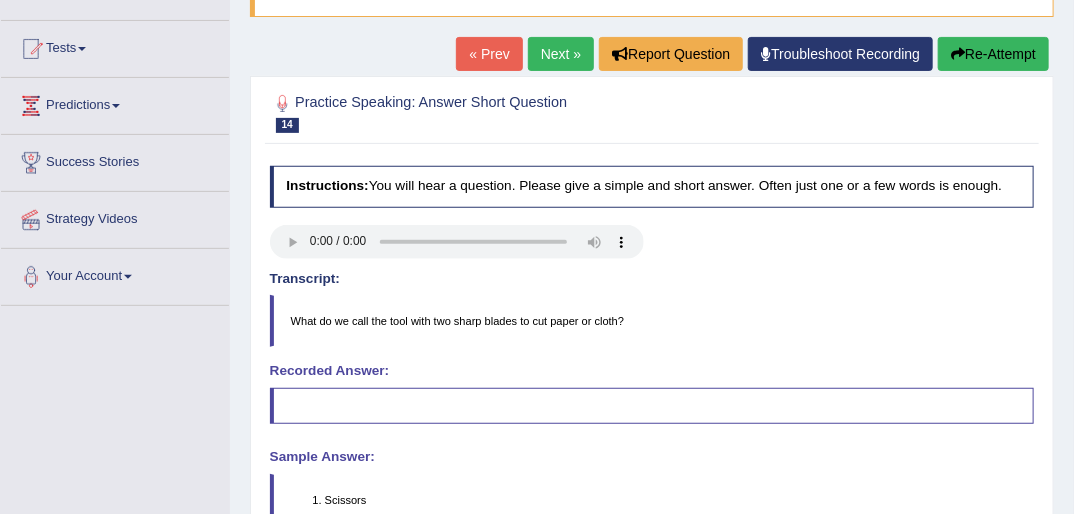click on "Next »" at bounding box center [561, 54] 